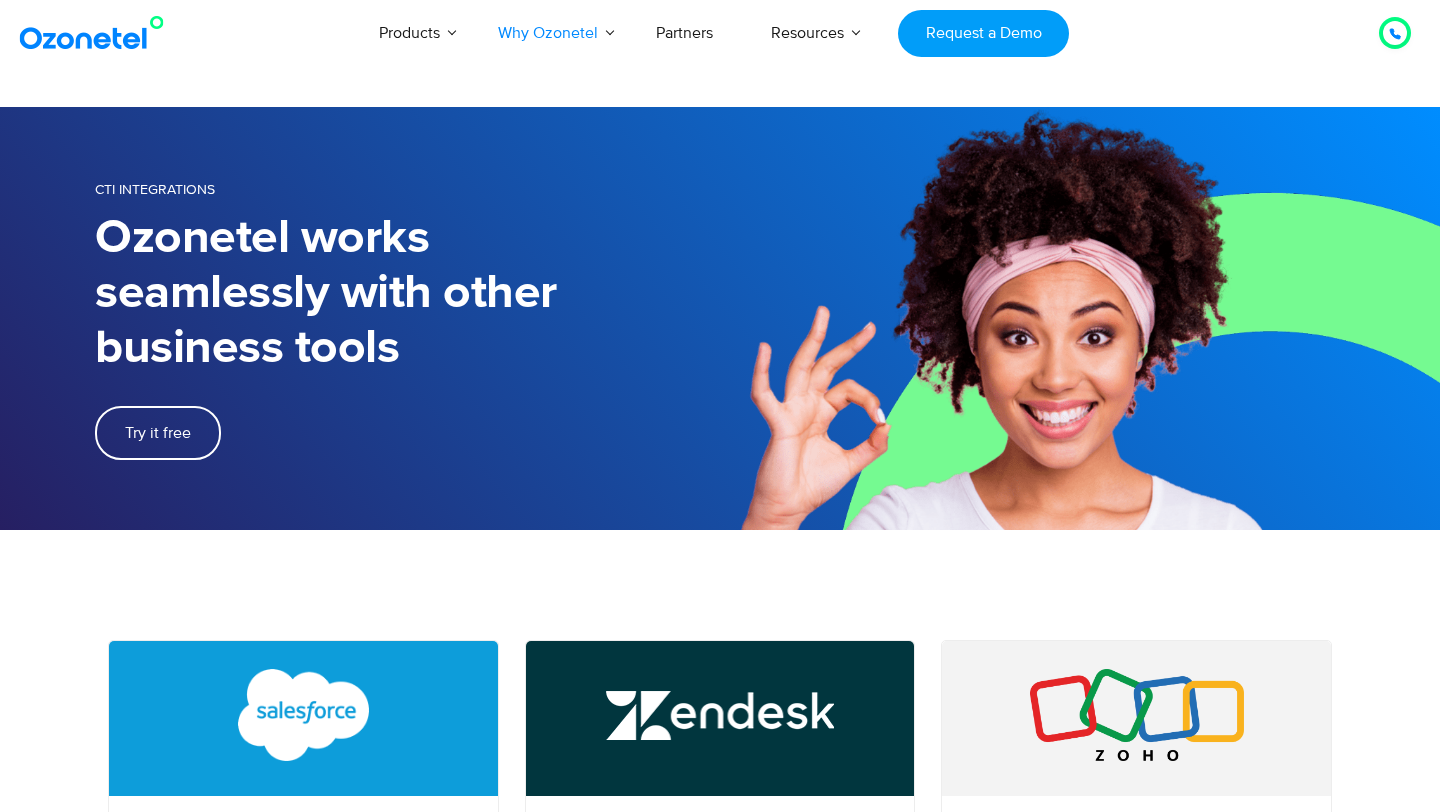 scroll, scrollTop: 0, scrollLeft: 0, axis: both 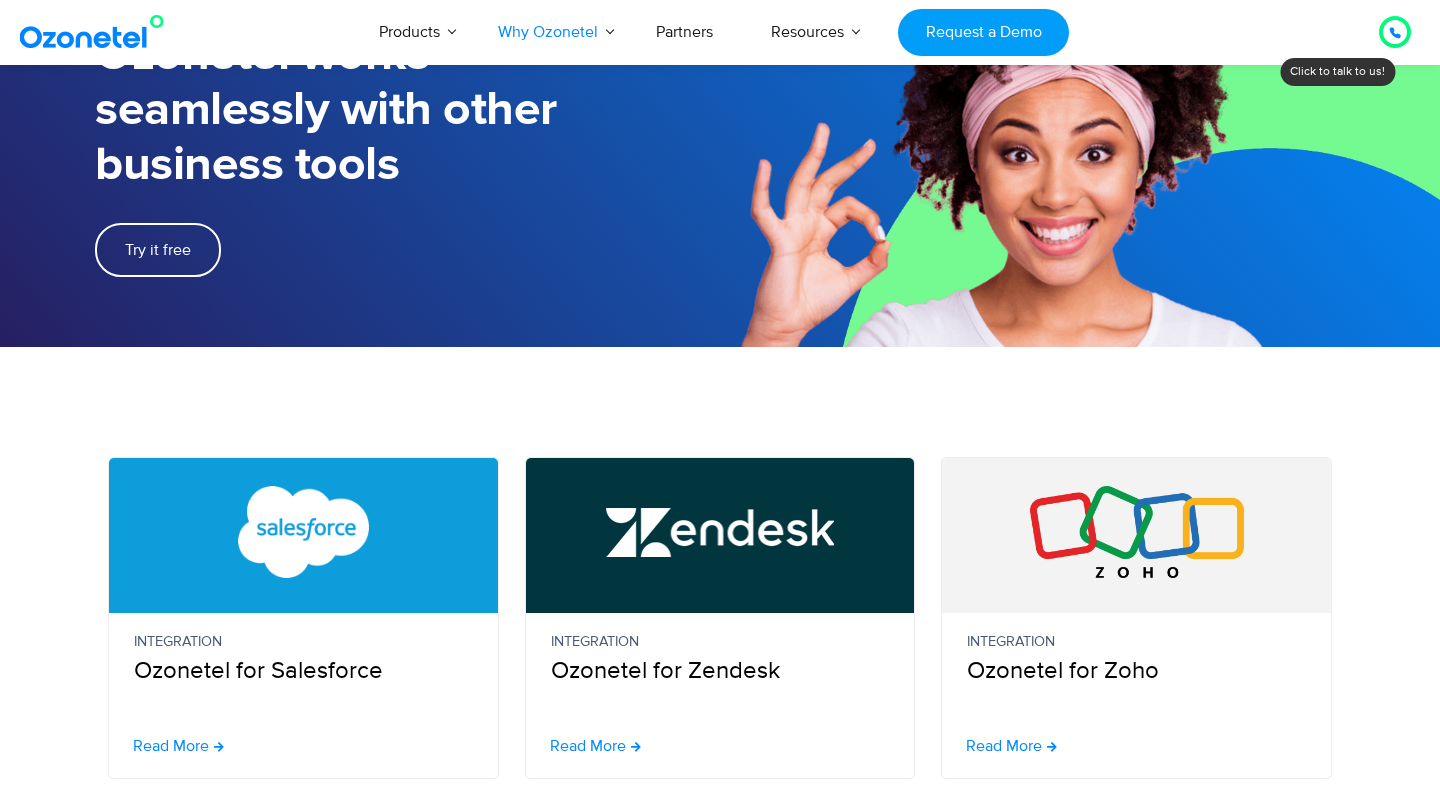 click on "Integration" at bounding box center (303, 642) 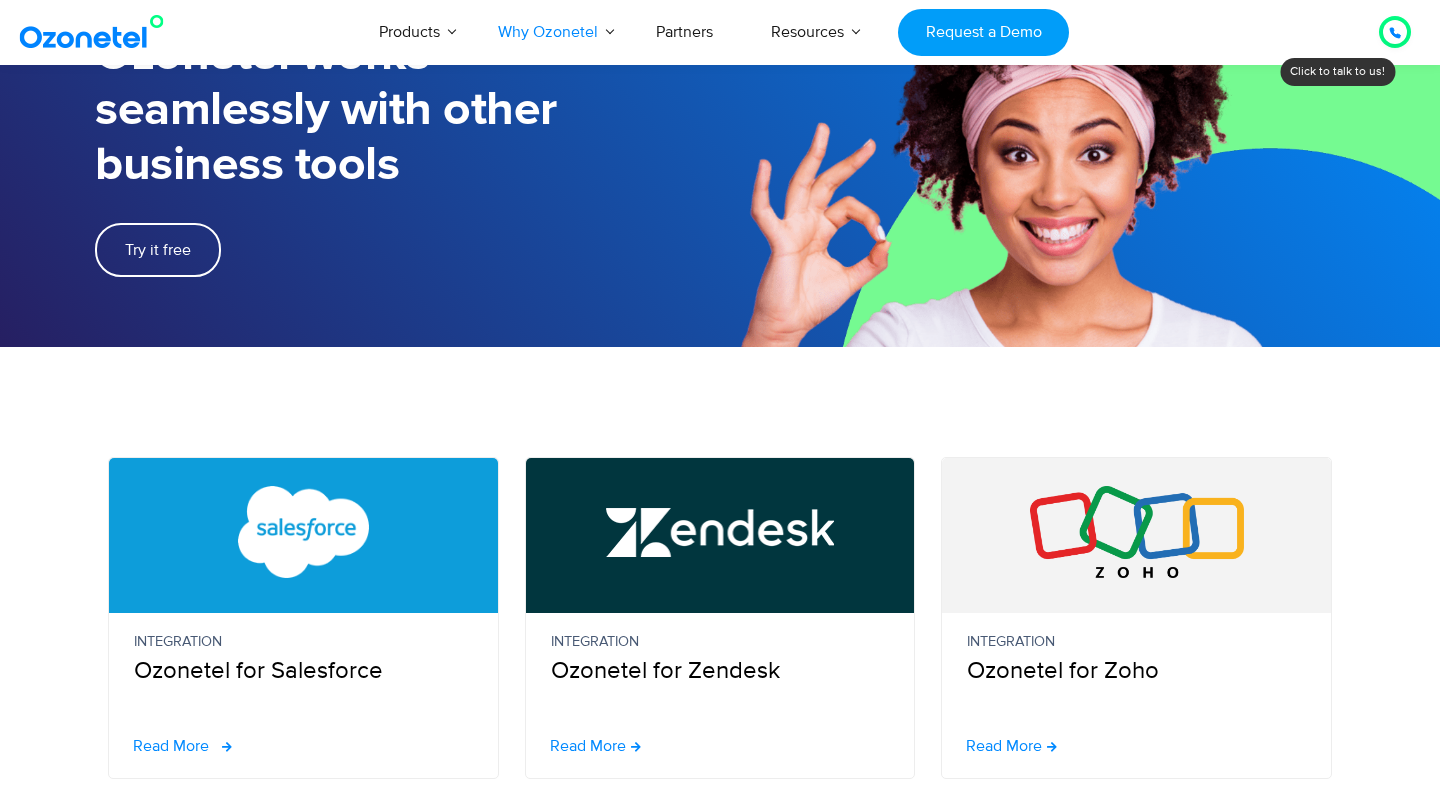 click on "Read More" at bounding box center (182, 746) 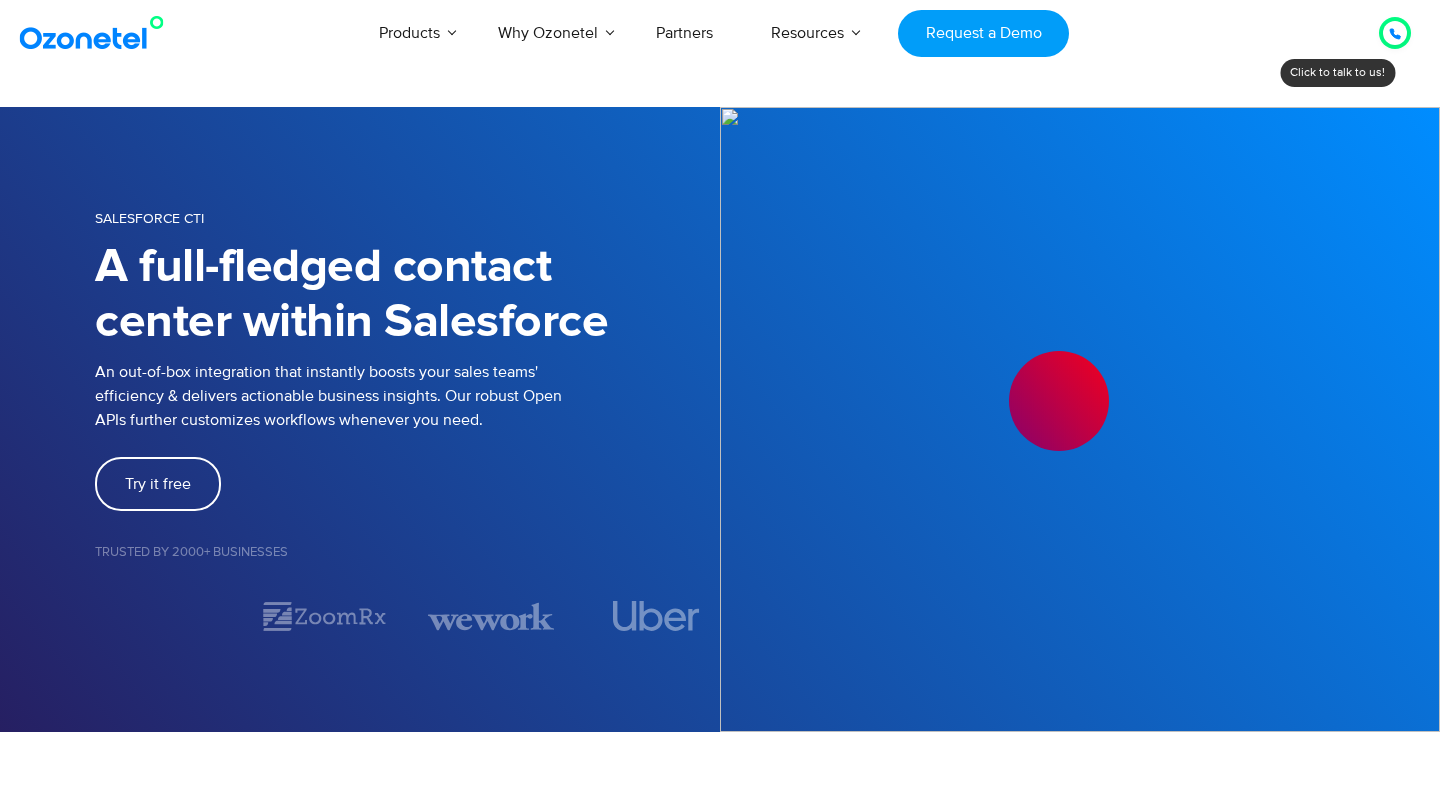 scroll, scrollTop: 0, scrollLeft: 0, axis: both 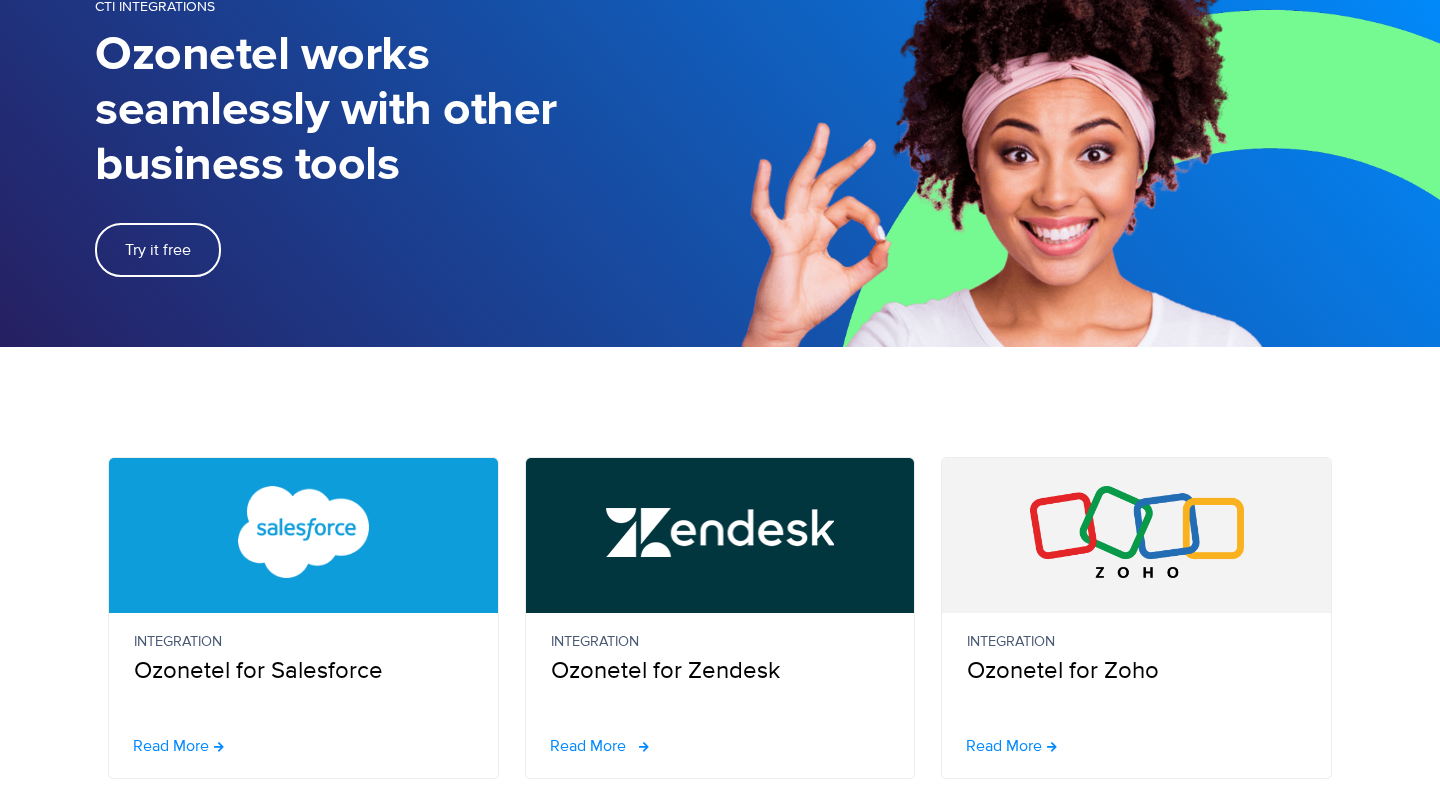 click on "Read More" at bounding box center (588, 746) 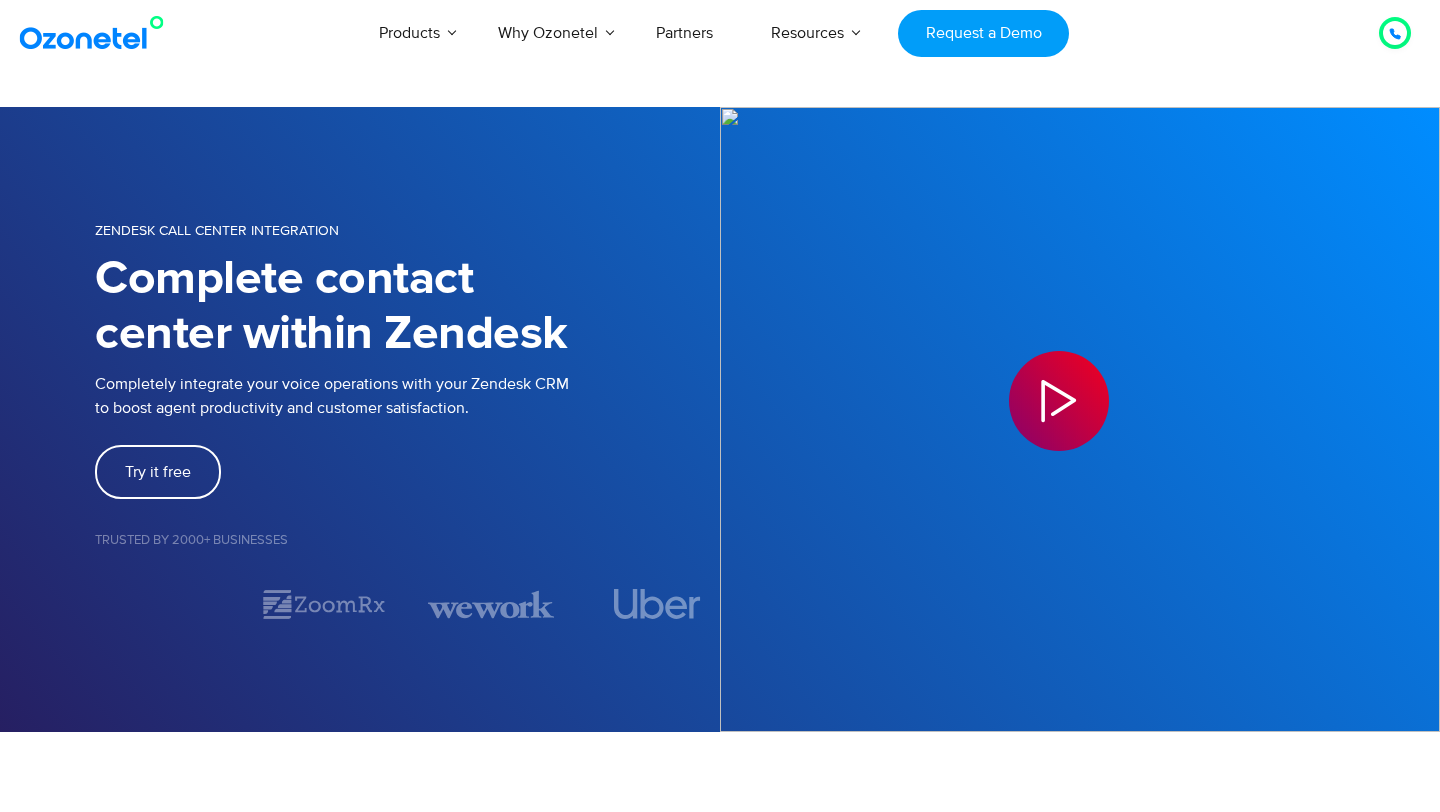 scroll, scrollTop: 0, scrollLeft: 0, axis: both 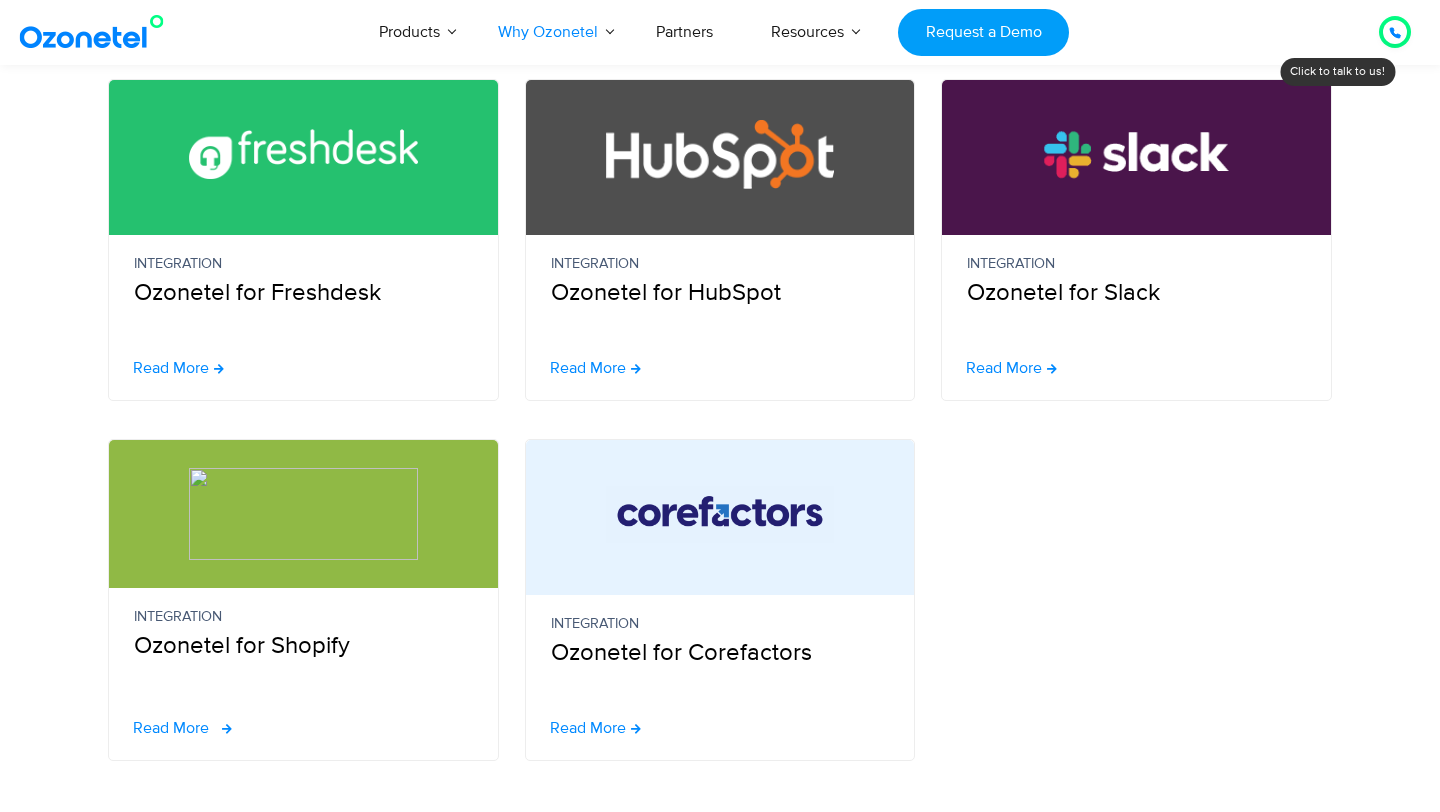 click on "Read More" at bounding box center [171, 728] 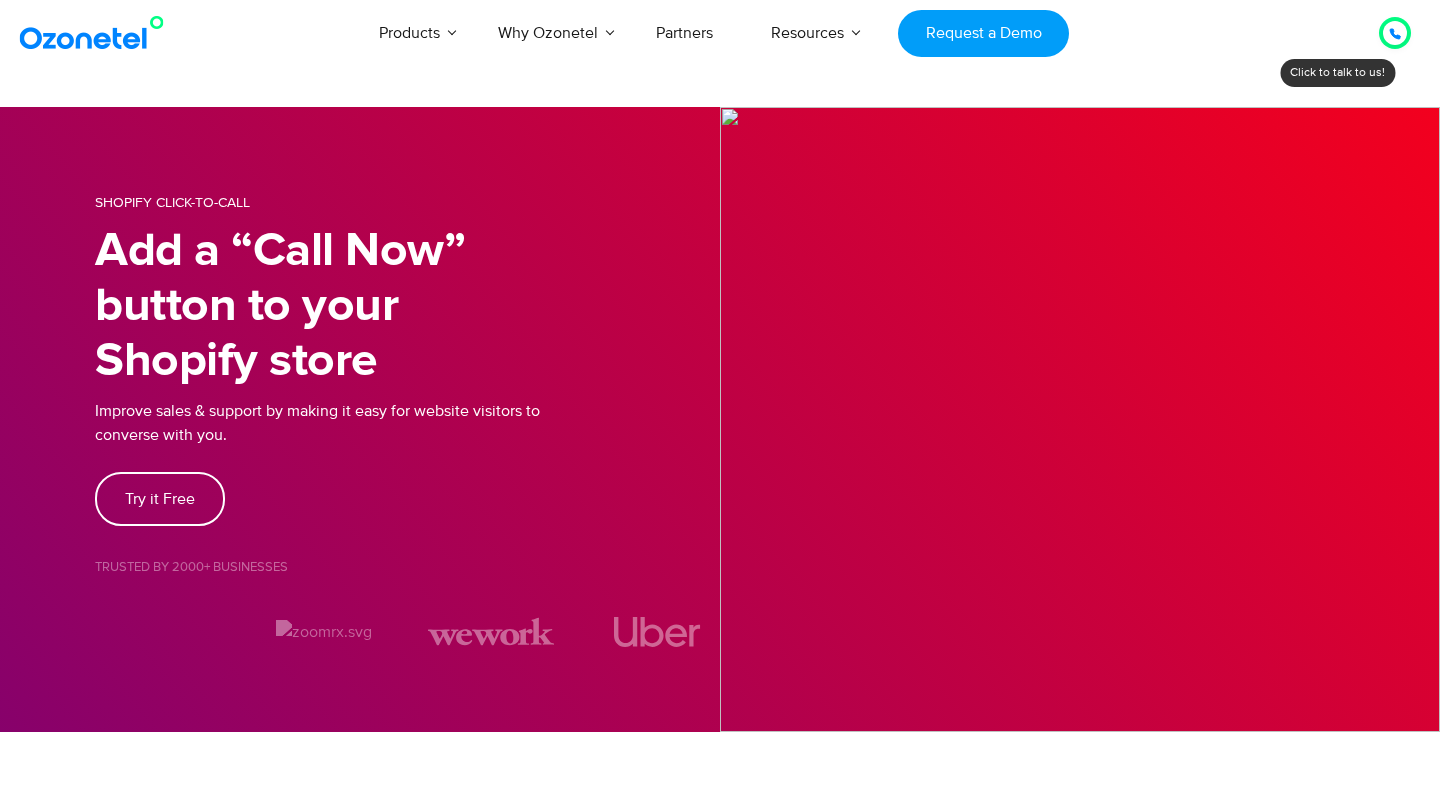 scroll, scrollTop: 0, scrollLeft: 0, axis: both 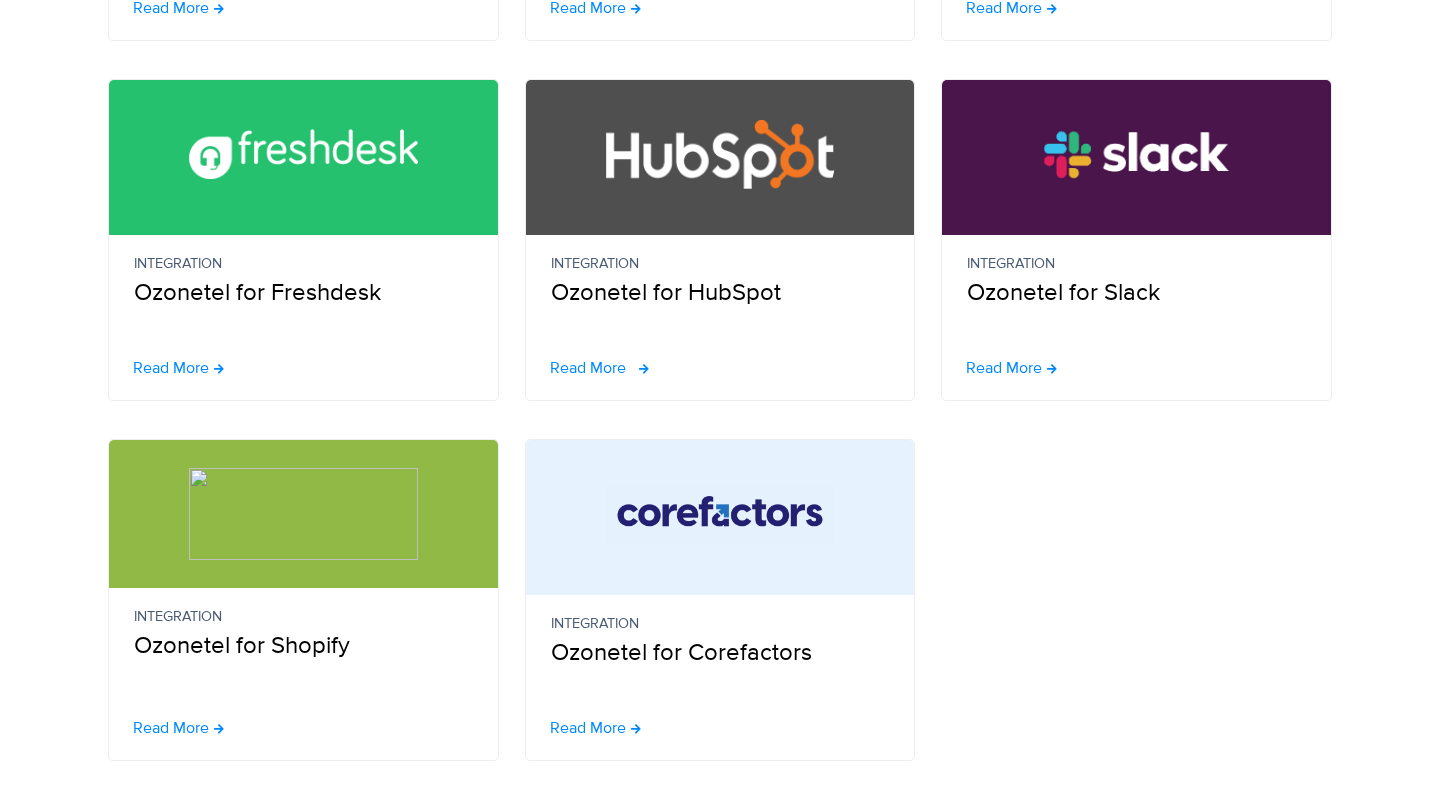 click on "Read More" at bounding box center (599, 368) 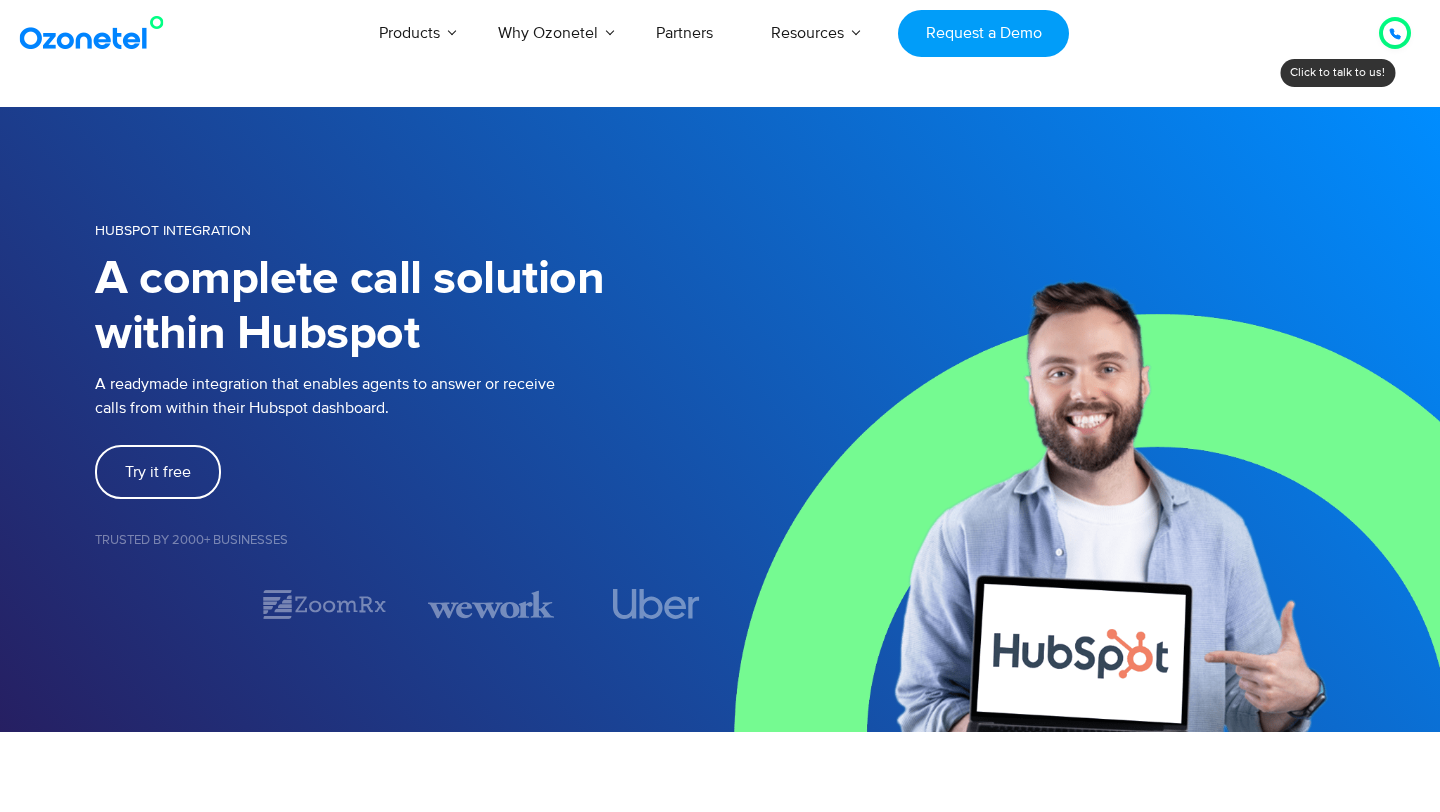 scroll, scrollTop: 0, scrollLeft: 0, axis: both 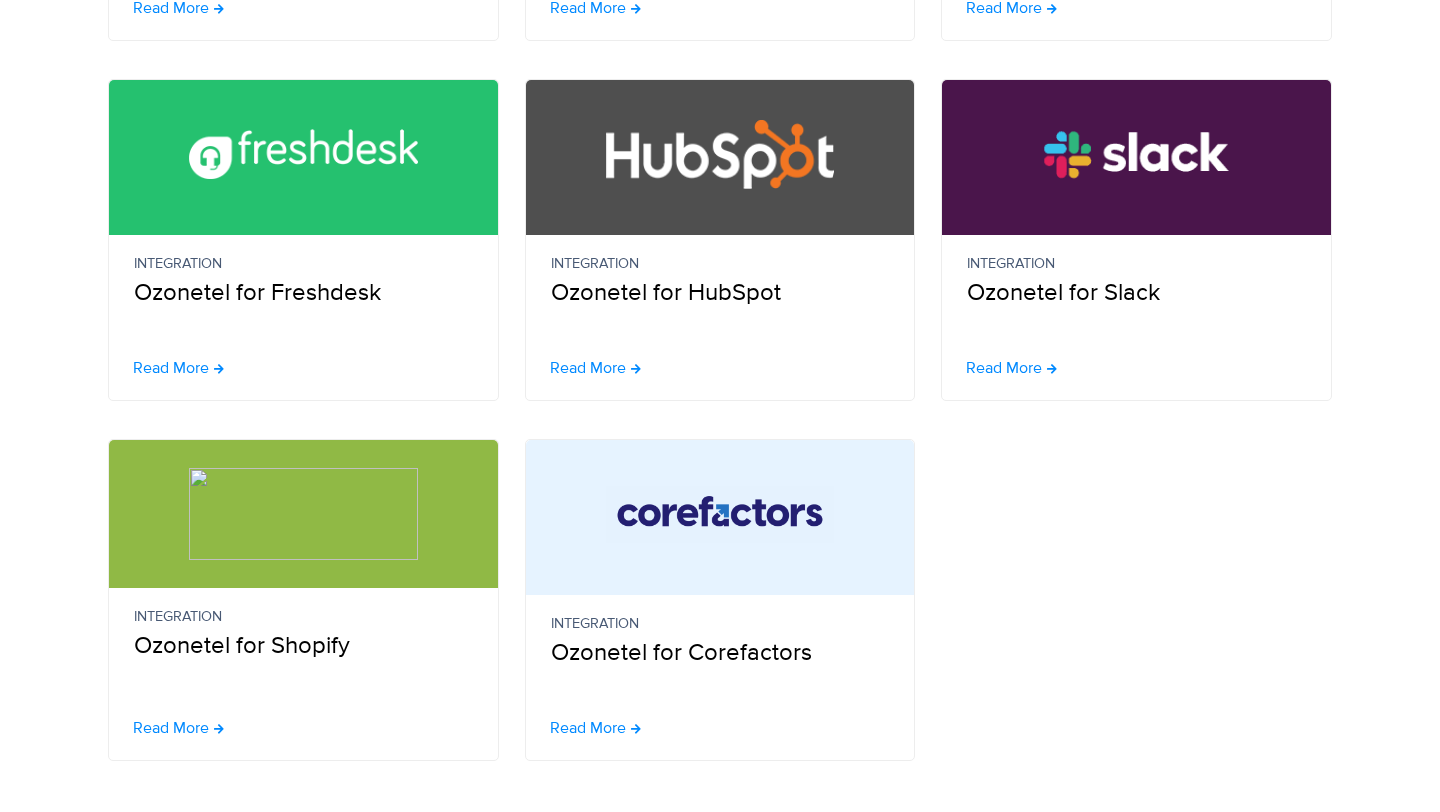 click at bounding box center (720, 514) 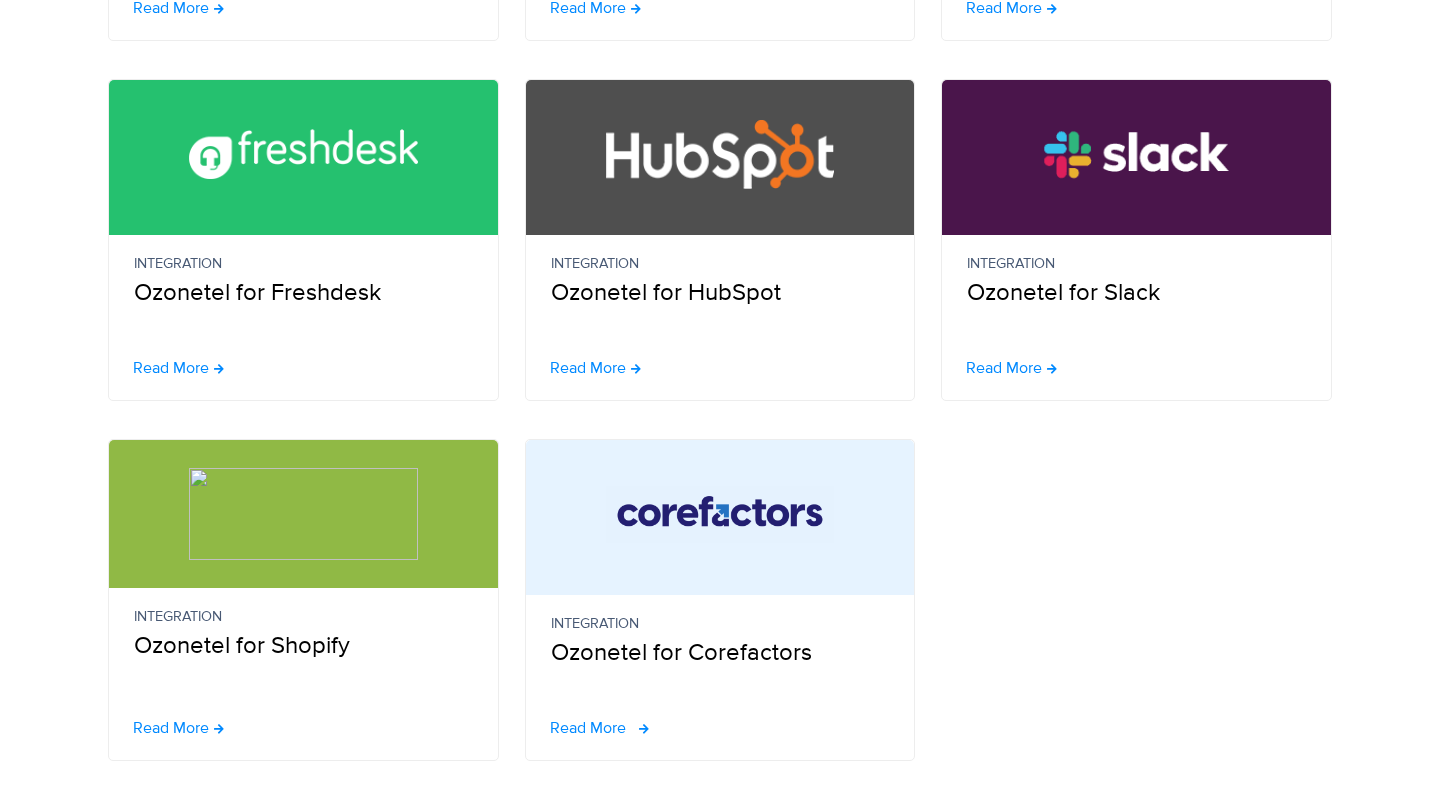 click on "Read More" at bounding box center (599, 728) 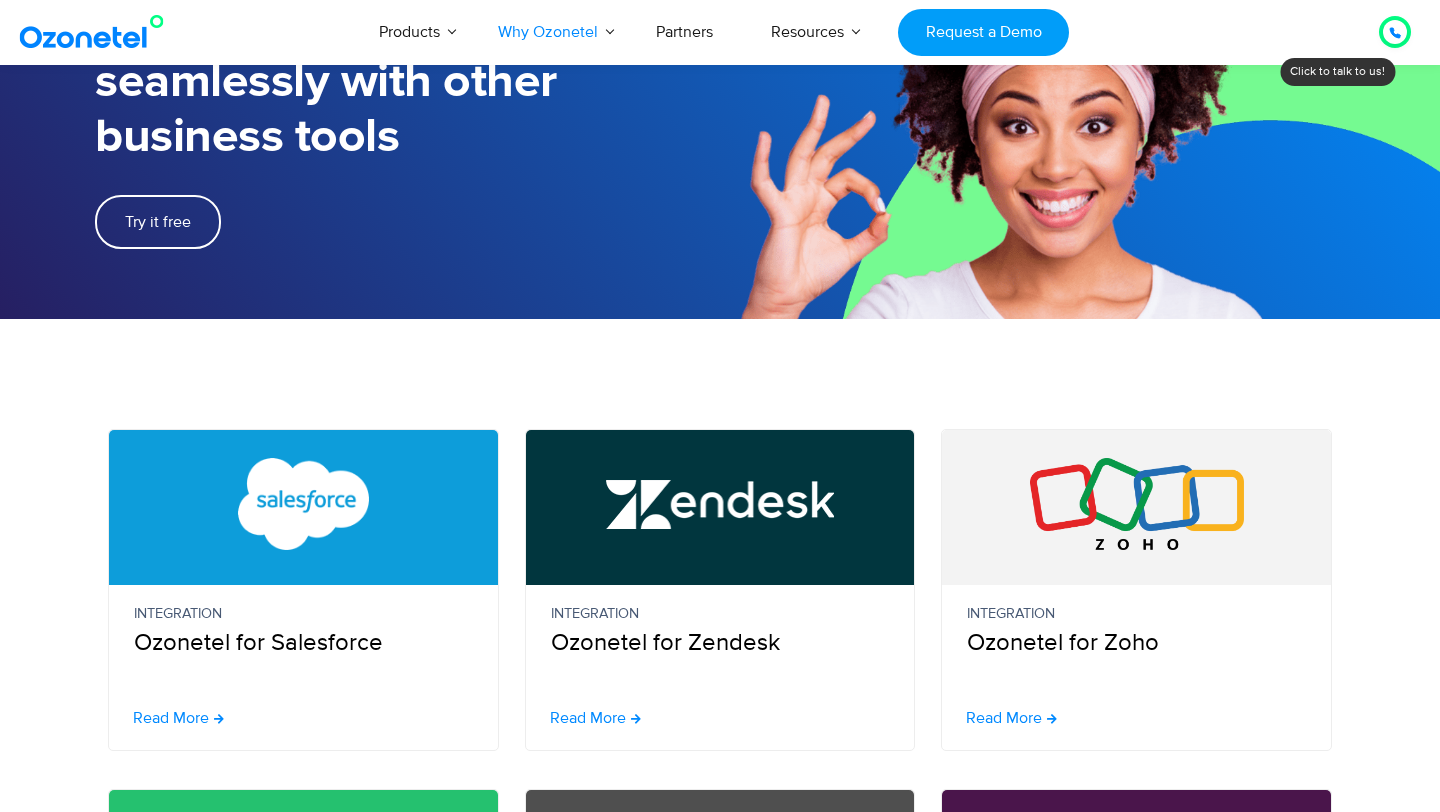 scroll, scrollTop: 0, scrollLeft: 0, axis: both 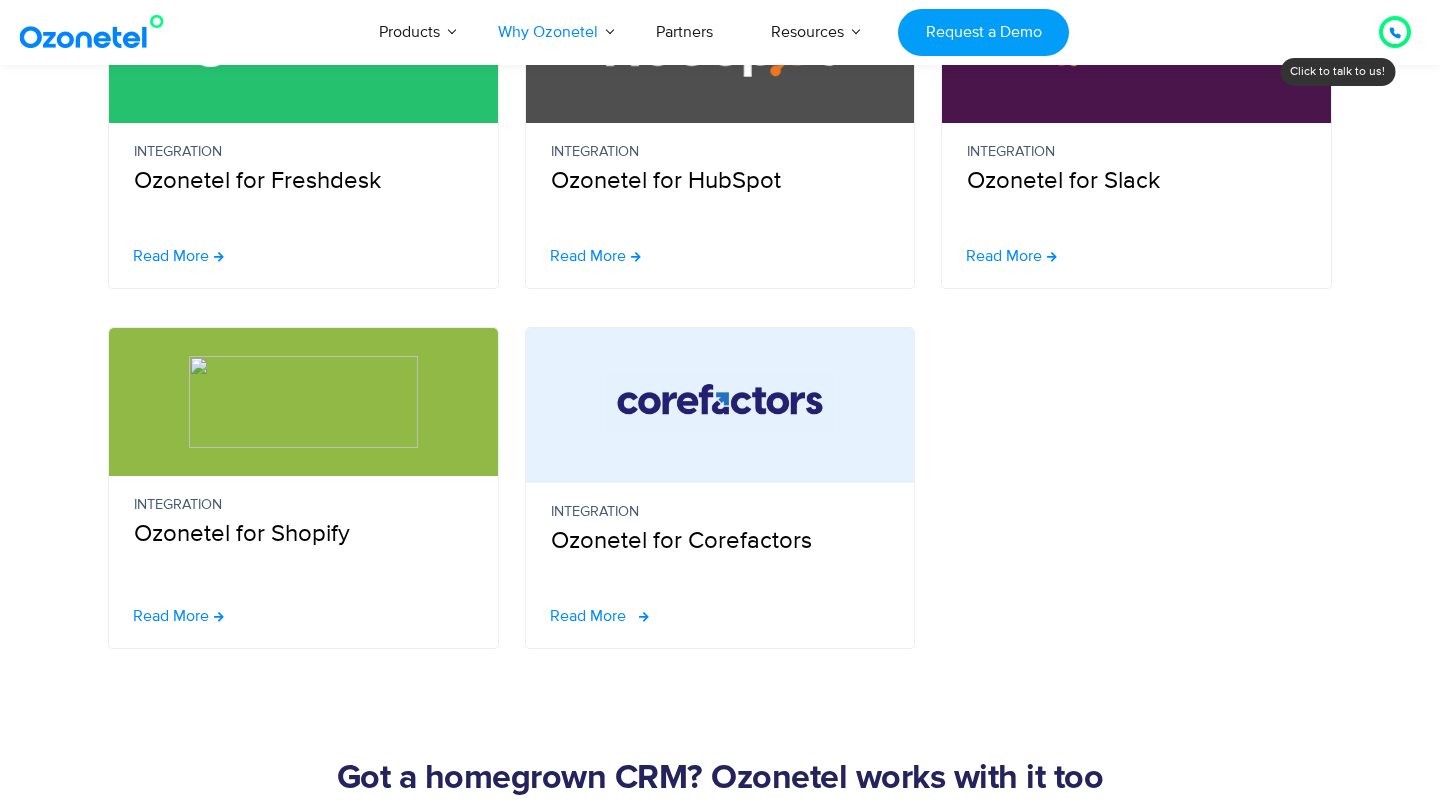 click on "Read More" at bounding box center (588, 616) 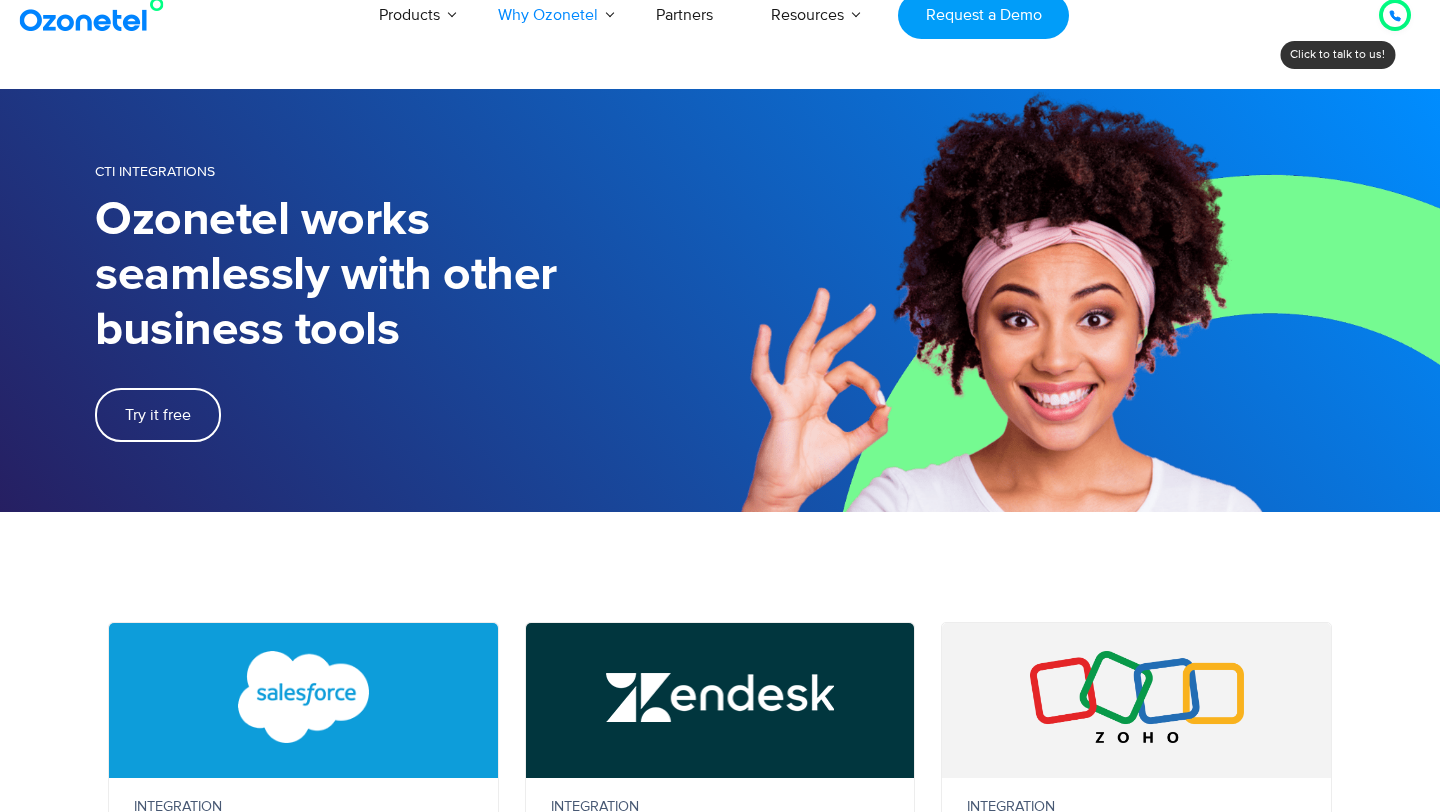 scroll, scrollTop: 0, scrollLeft: 0, axis: both 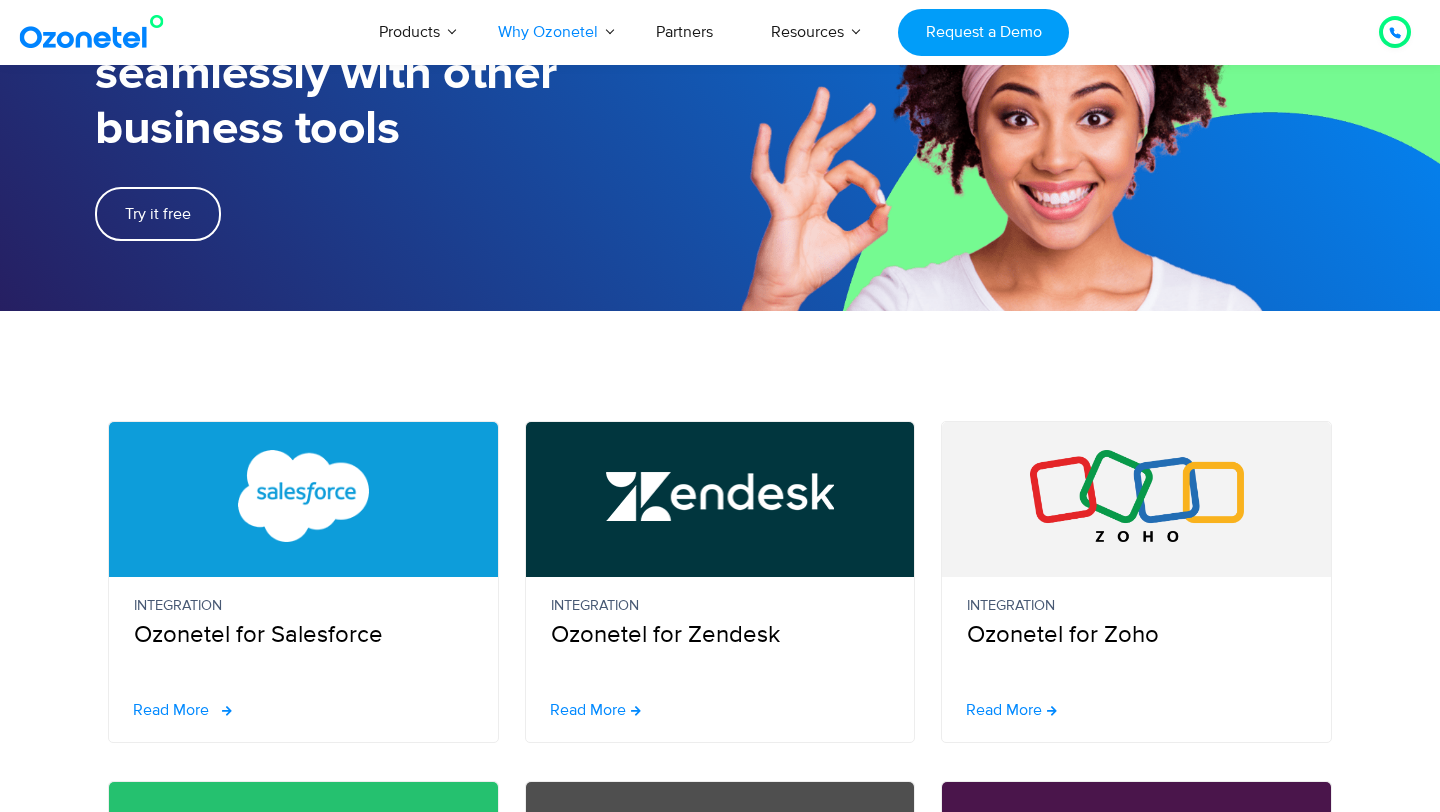 click on "Read More" at bounding box center [171, 710] 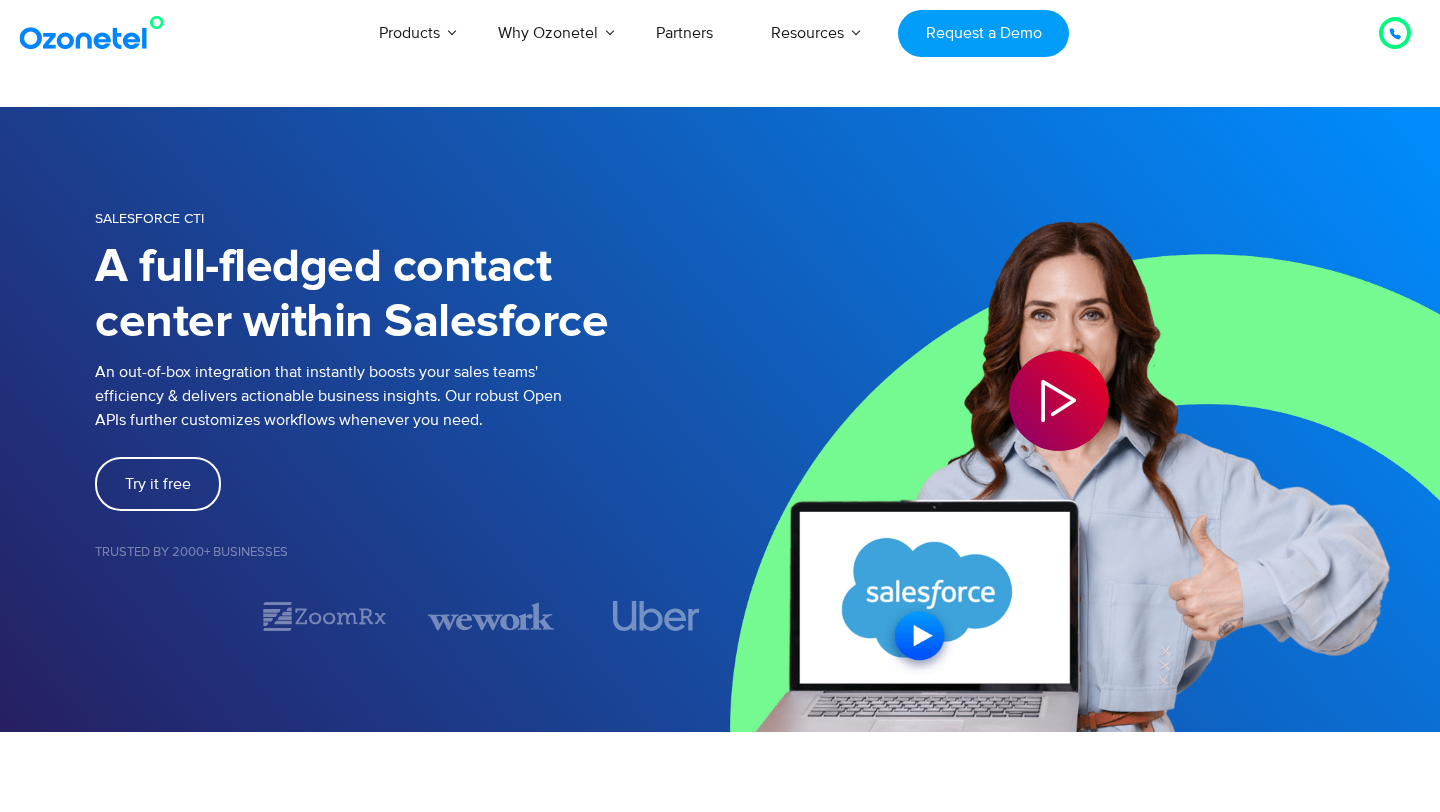 scroll, scrollTop: 44, scrollLeft: 0, axis: vertical 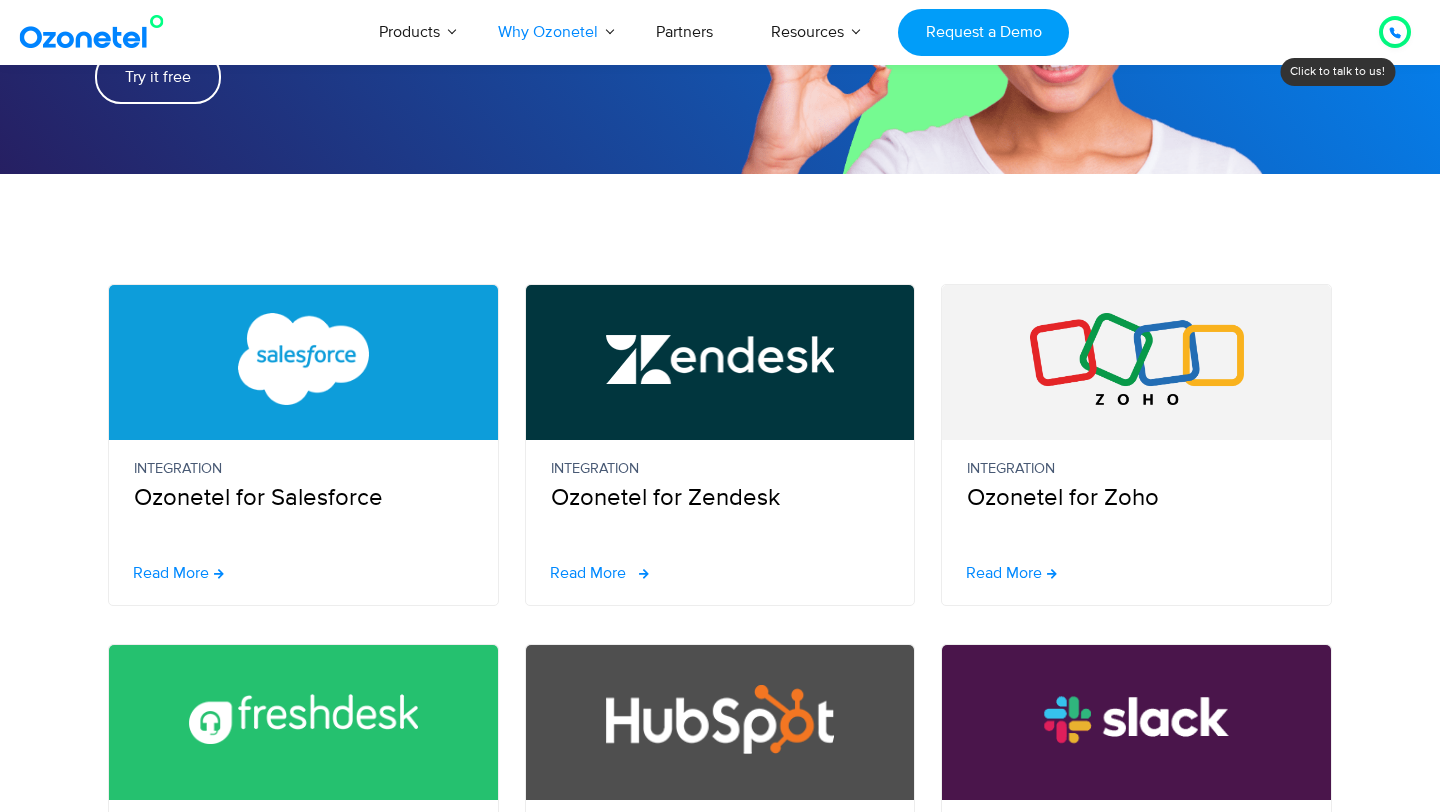 click on "Read More" at bounding box center [588, 573] 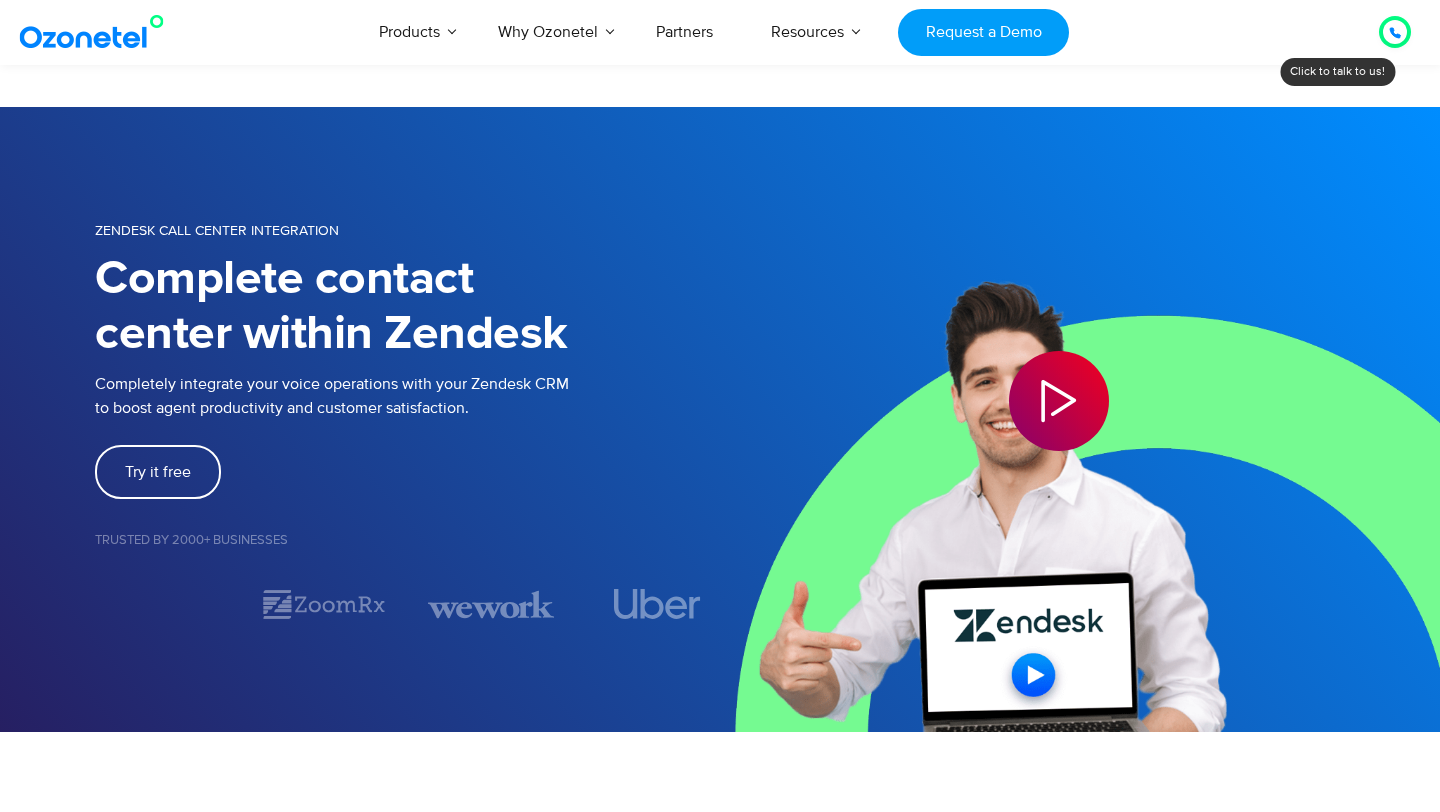 scroll, scrollTop: 320, scrollLeft: 0, axis: vertical 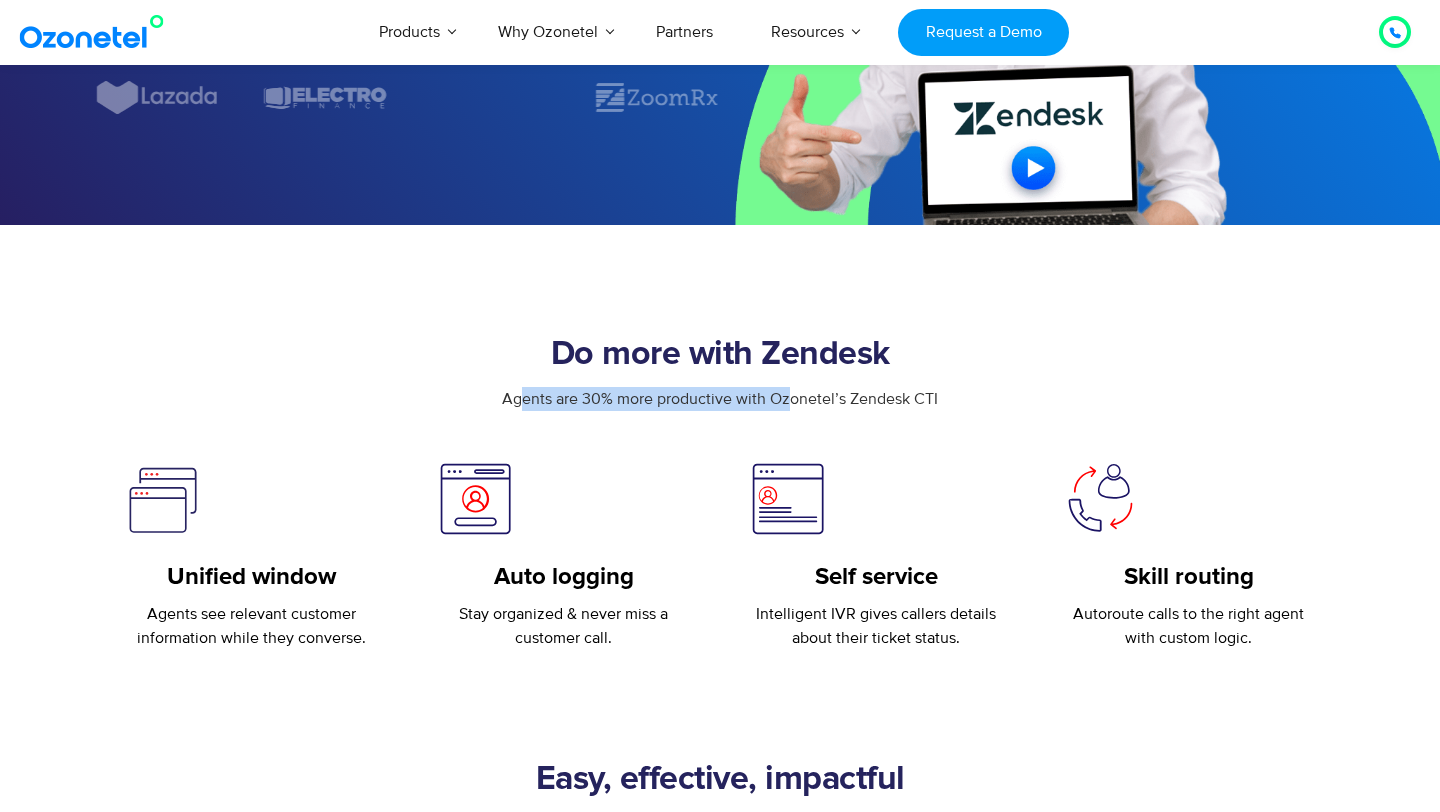 drag, startPoint x: 523, startPoint y: 400, endPoint x: 787, endPoint y: 408, distance: 264.1212 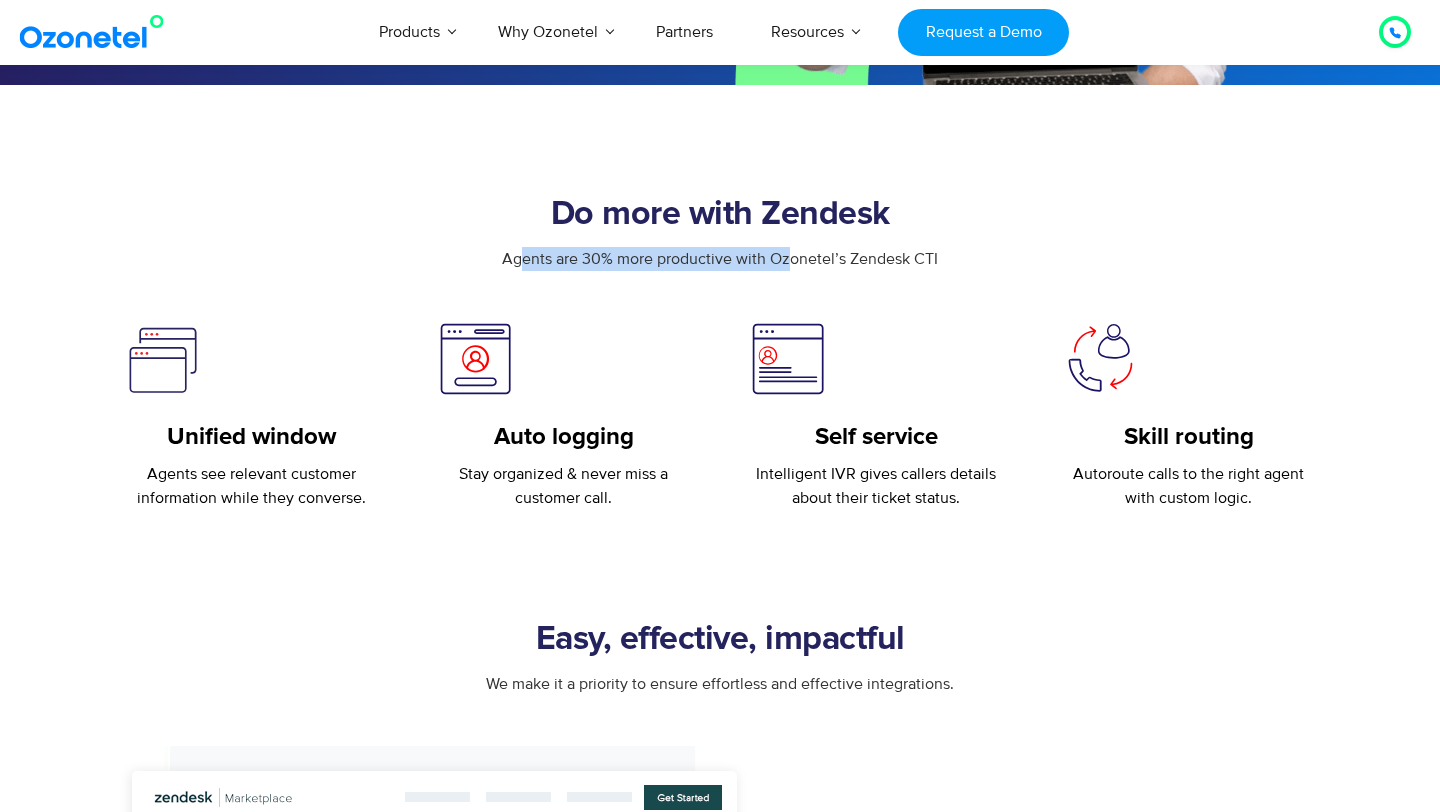 scroll, scrollTop: 659, scrollLeft: 0, axis: vertical 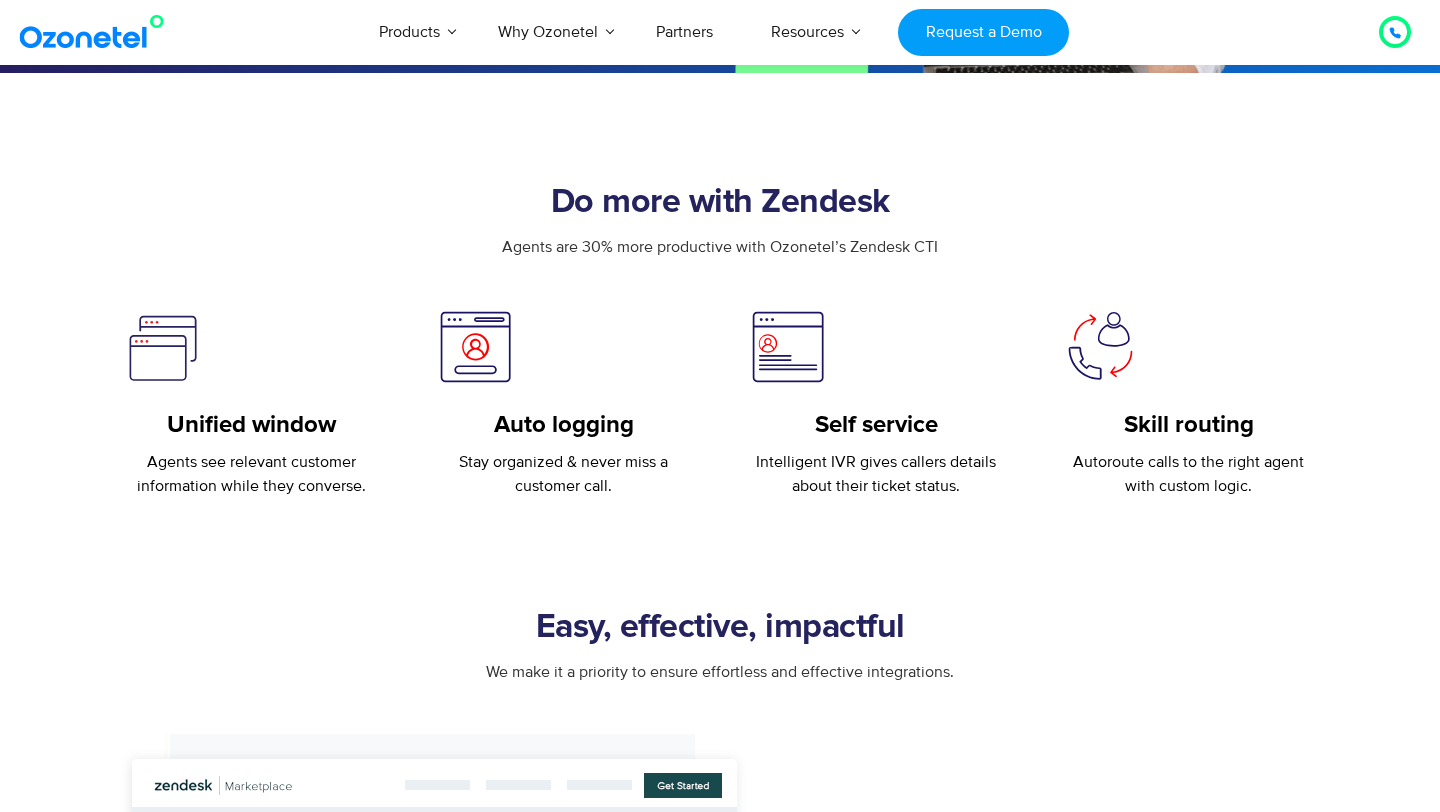 click on "Autoroute calls to the right agent
with custom logic." at bounding box center (1189, 474) 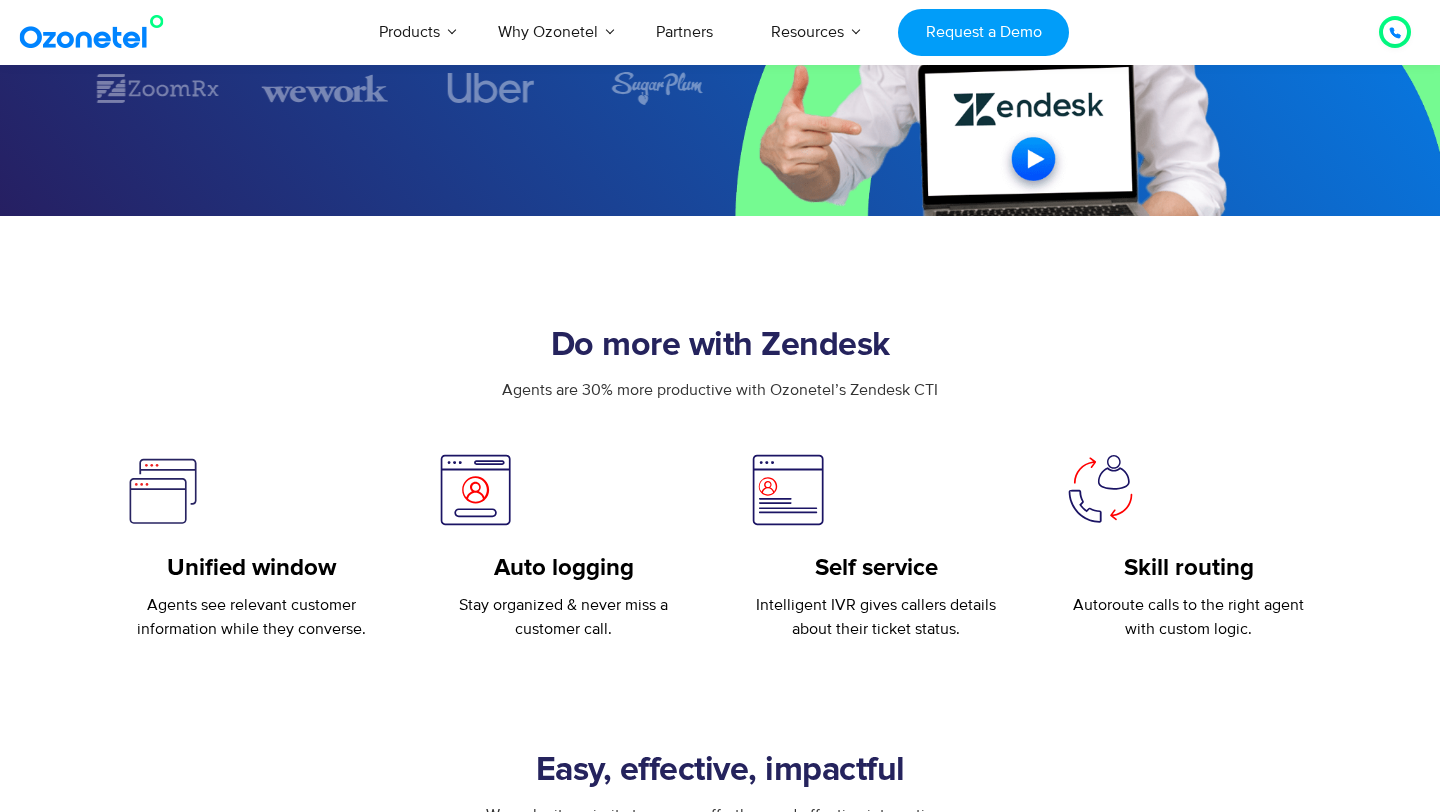 scroll, scrollTop: 525, scrollLeft: 0, axis: vertical 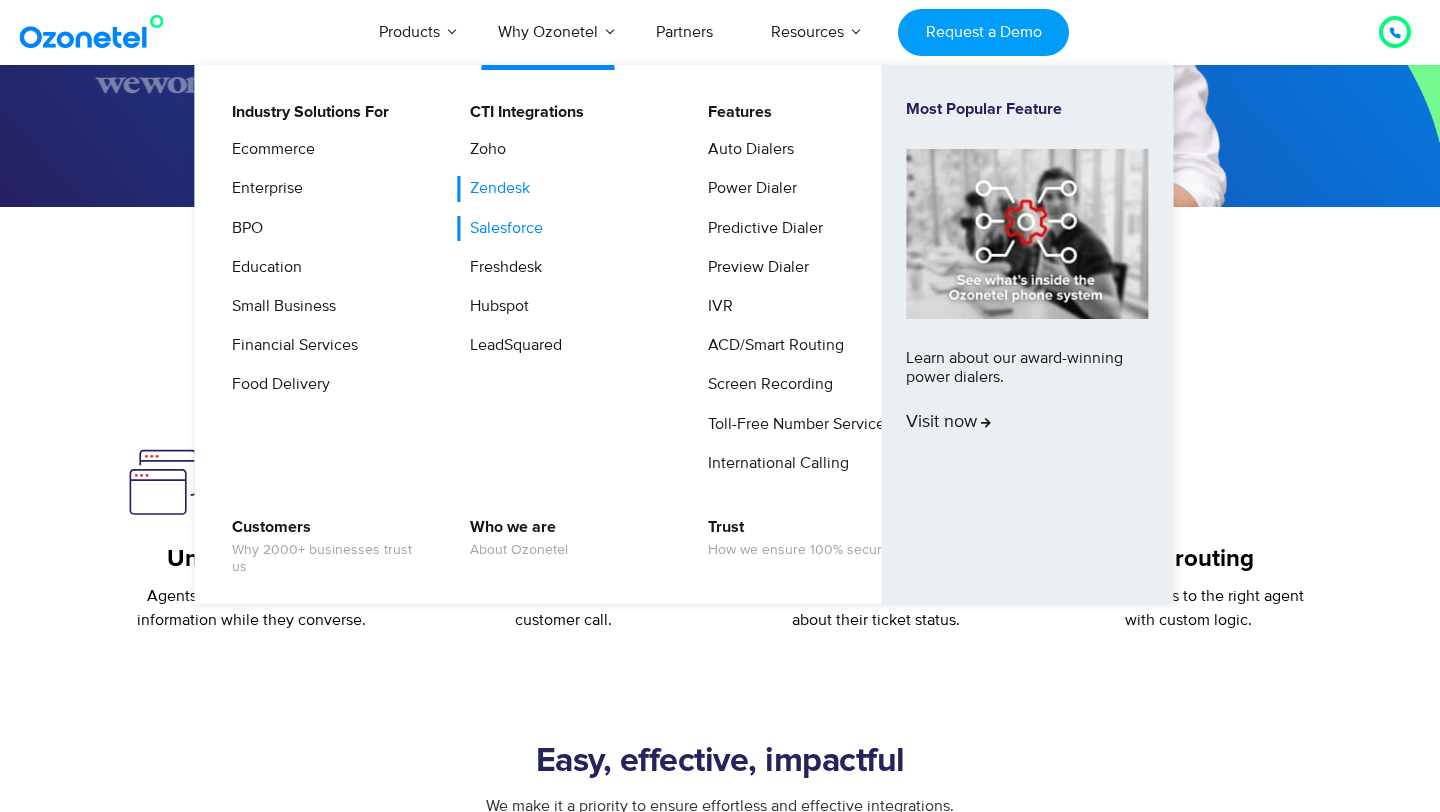 click on "Salesforce" at bounding box center (501, 228) 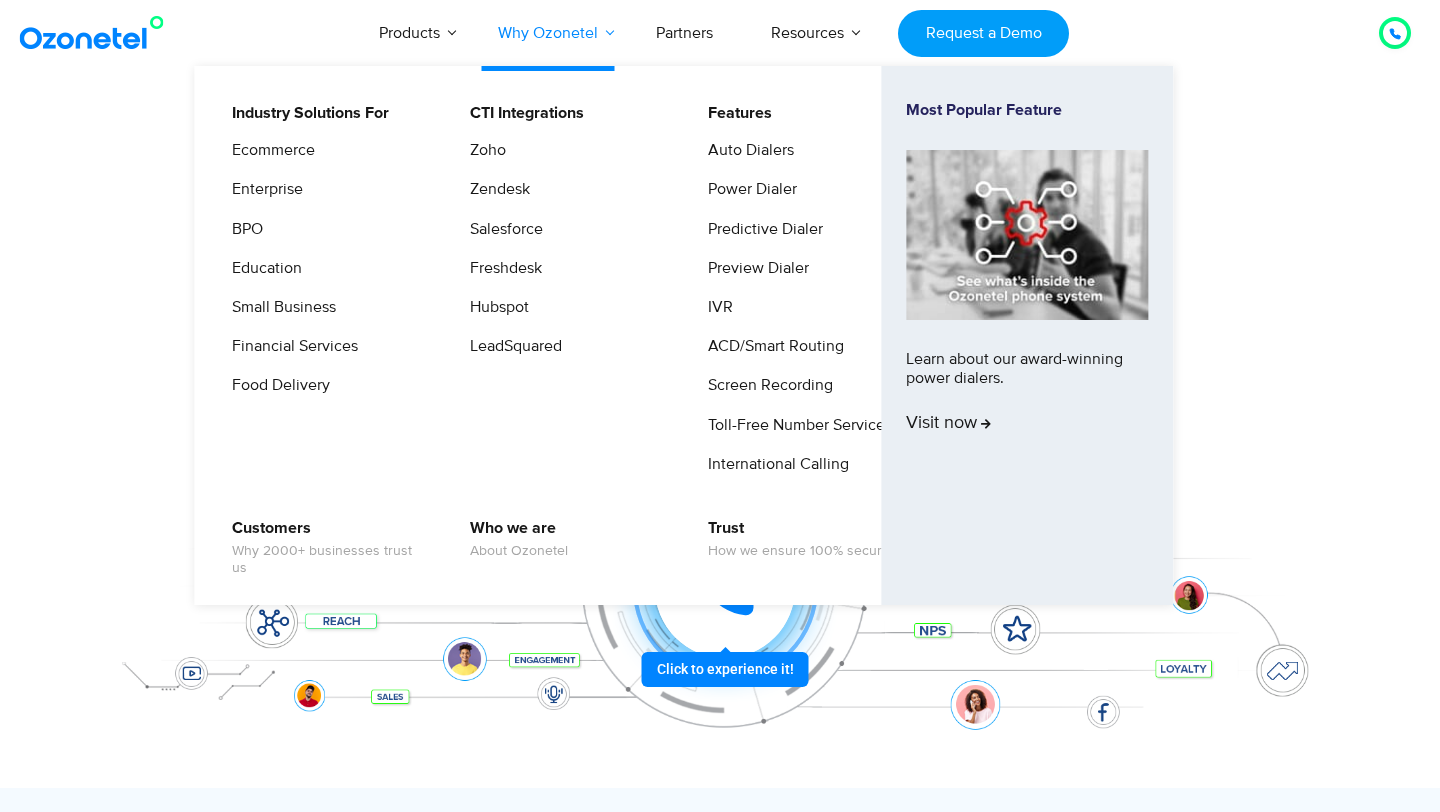 scroll, scrollTop: 0, scrollLeft: 0, axis: both 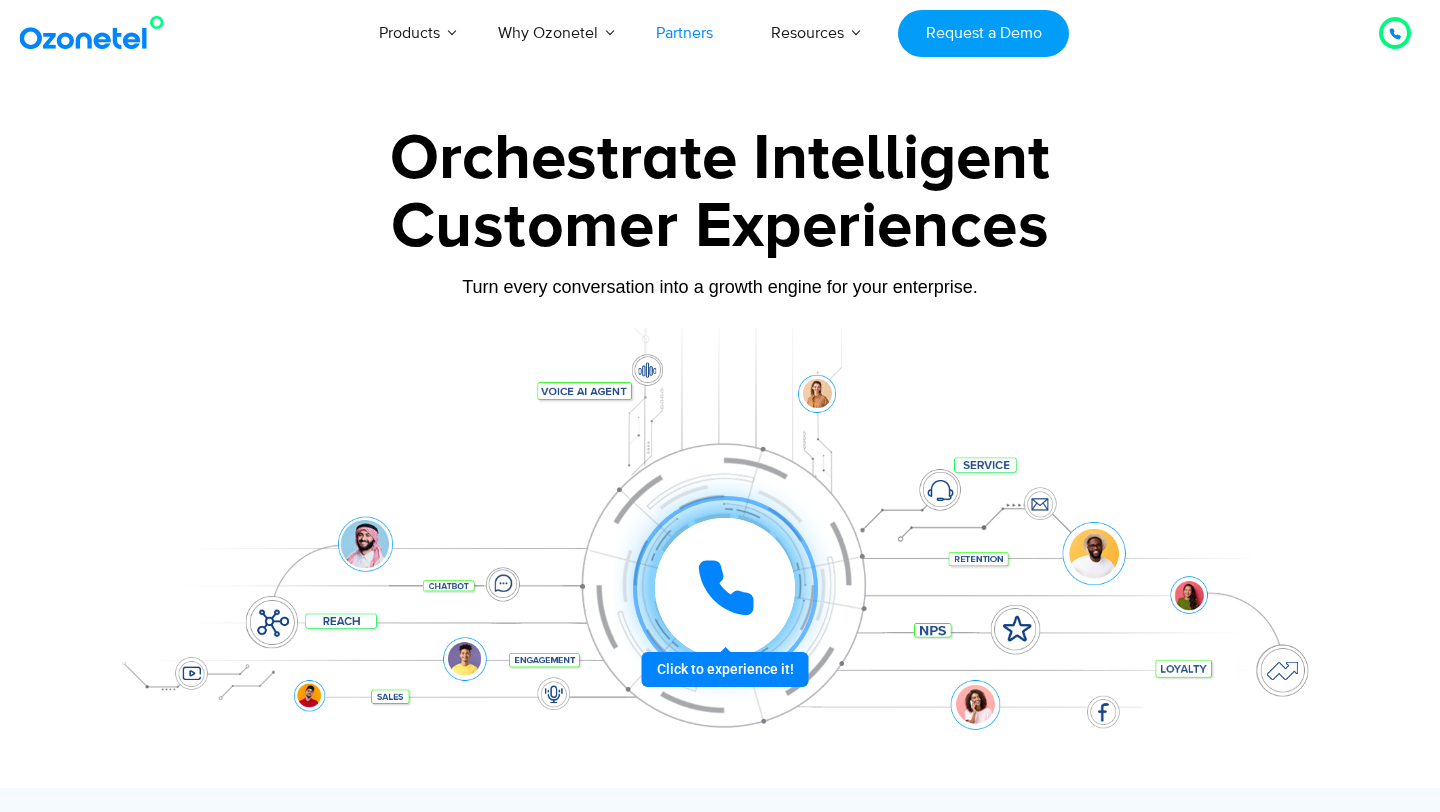 click on "Partners" at bounding box center [684, 33] 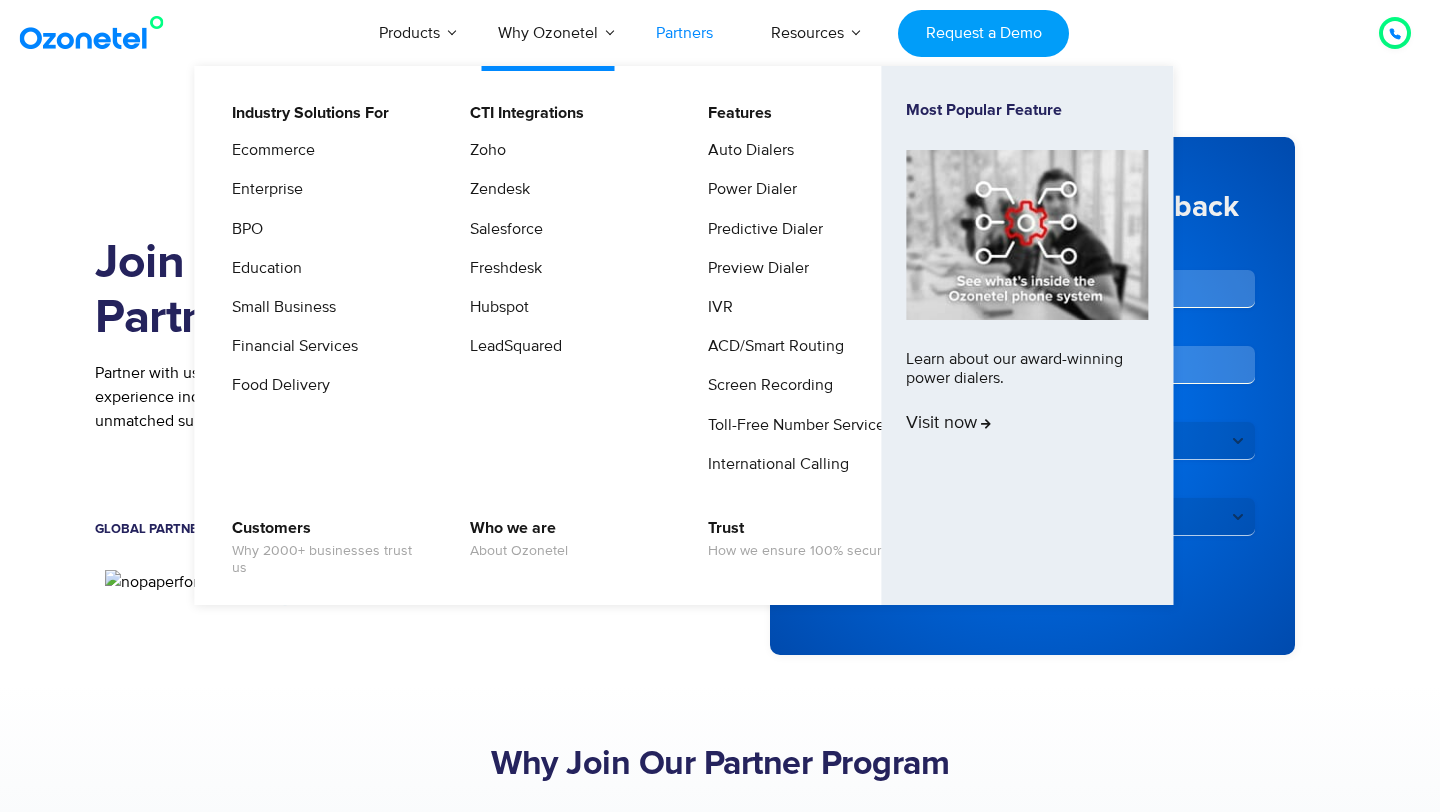 scroll, scrollTop: 0, scrollLeft: 0, axis: both 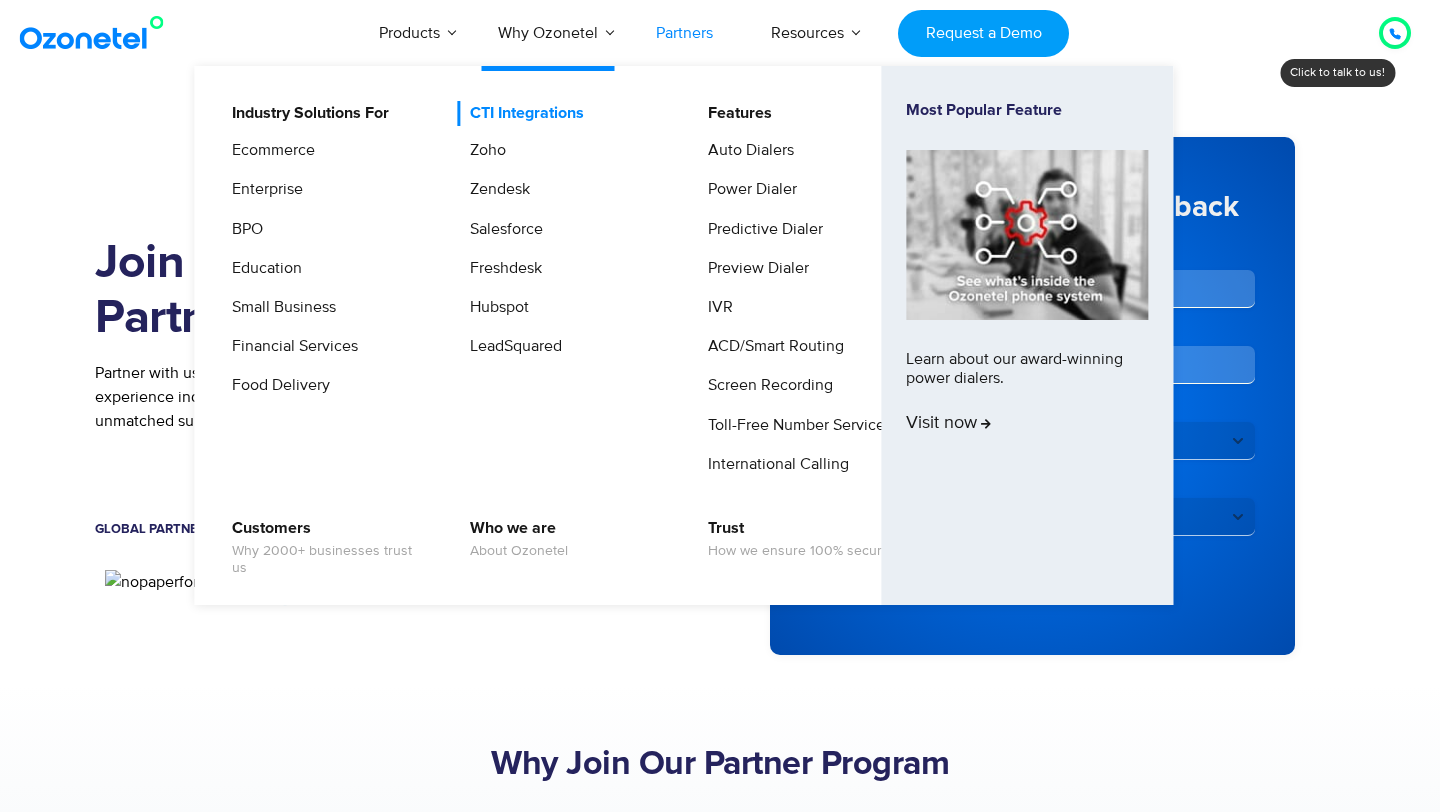 click on "CTI Integrations" at bounding box center (522, 113) 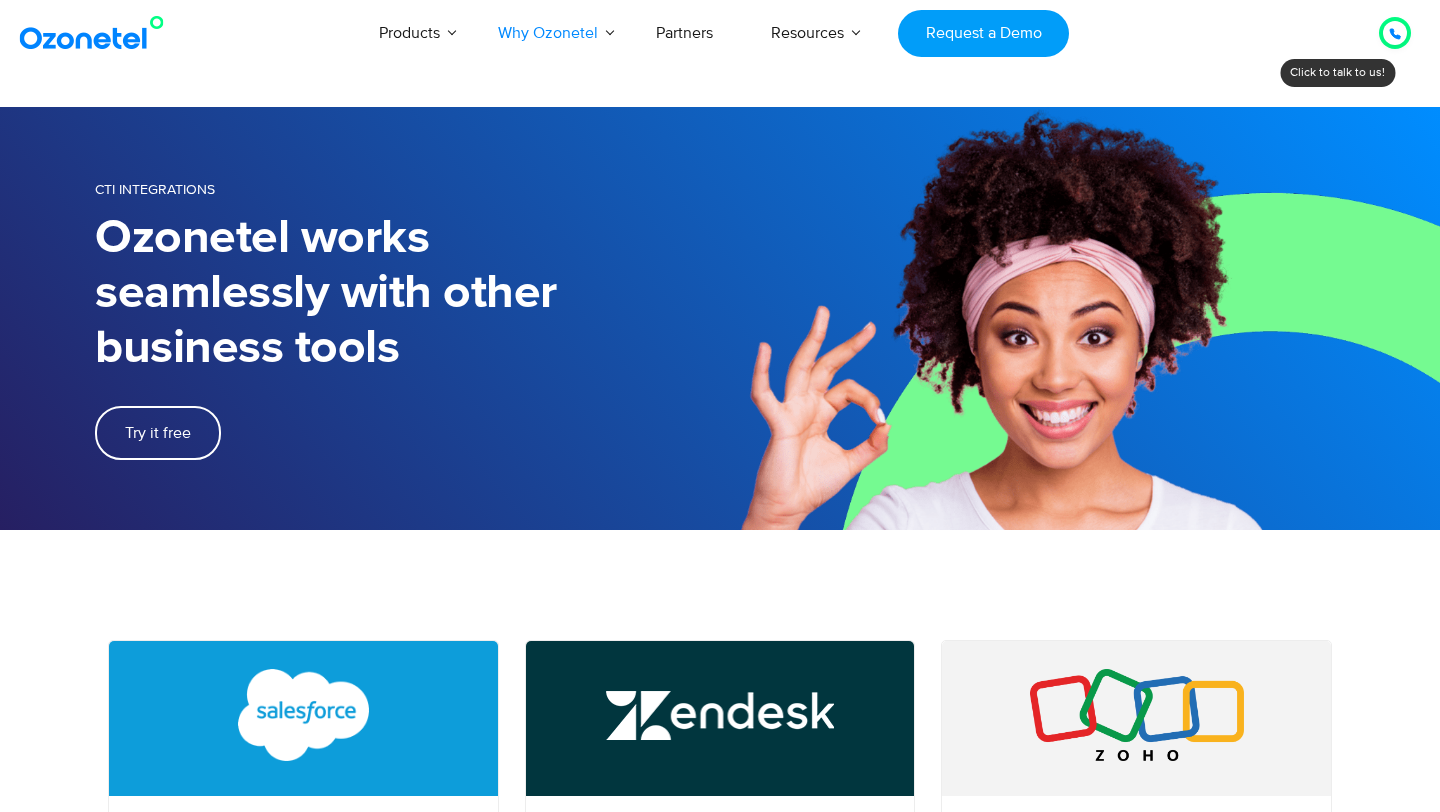 scroll, scrollTop: 0, scrollLeft: 0, axis: both 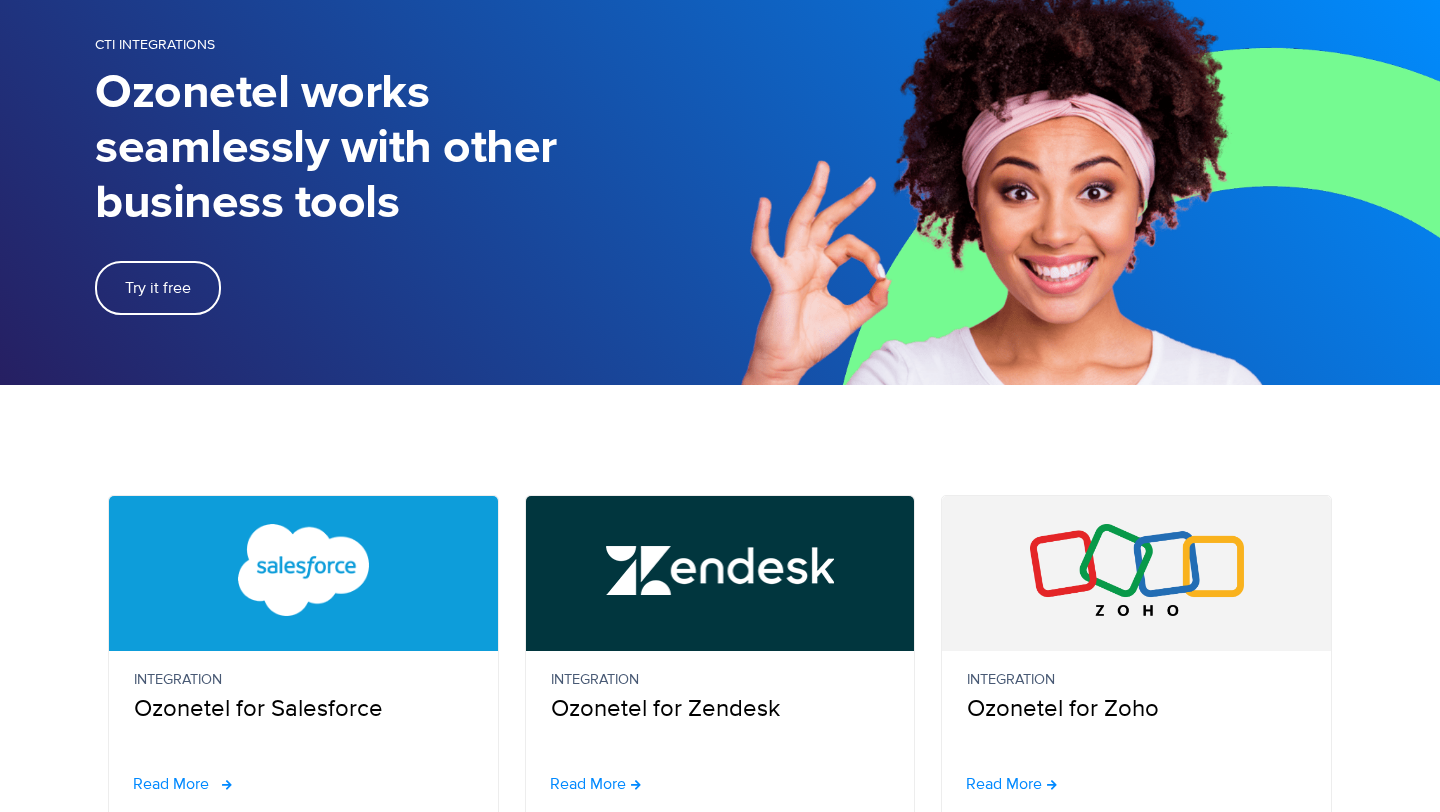 click on "Read More" at bounding box center (171, 784) 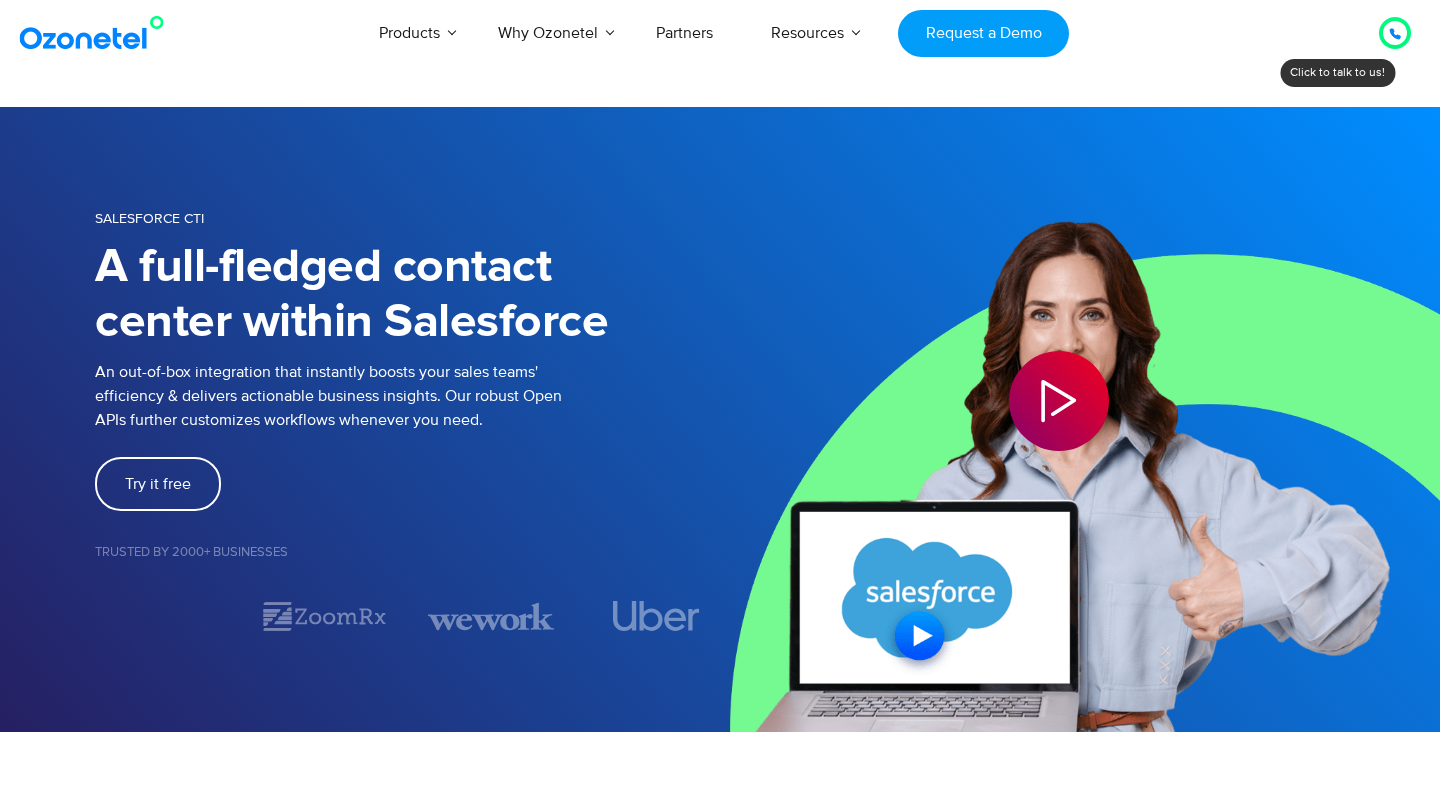 scroll, scrollTop: 0, scrollLeft: 0, axis: both 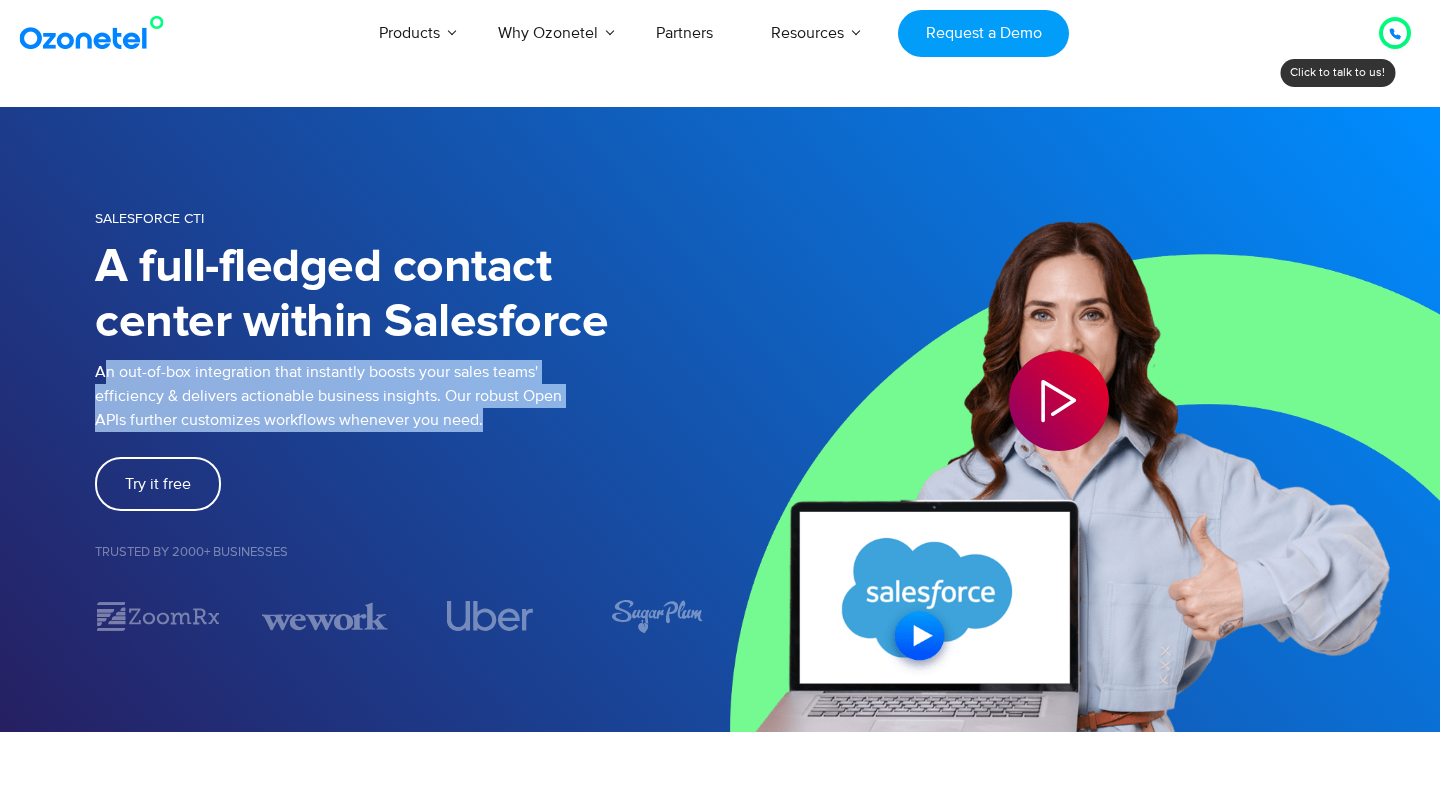 drag, startPoint x: 101, startPoint y: 374, endPoint x: 499, endPoint y: 415, distance: 400.10623 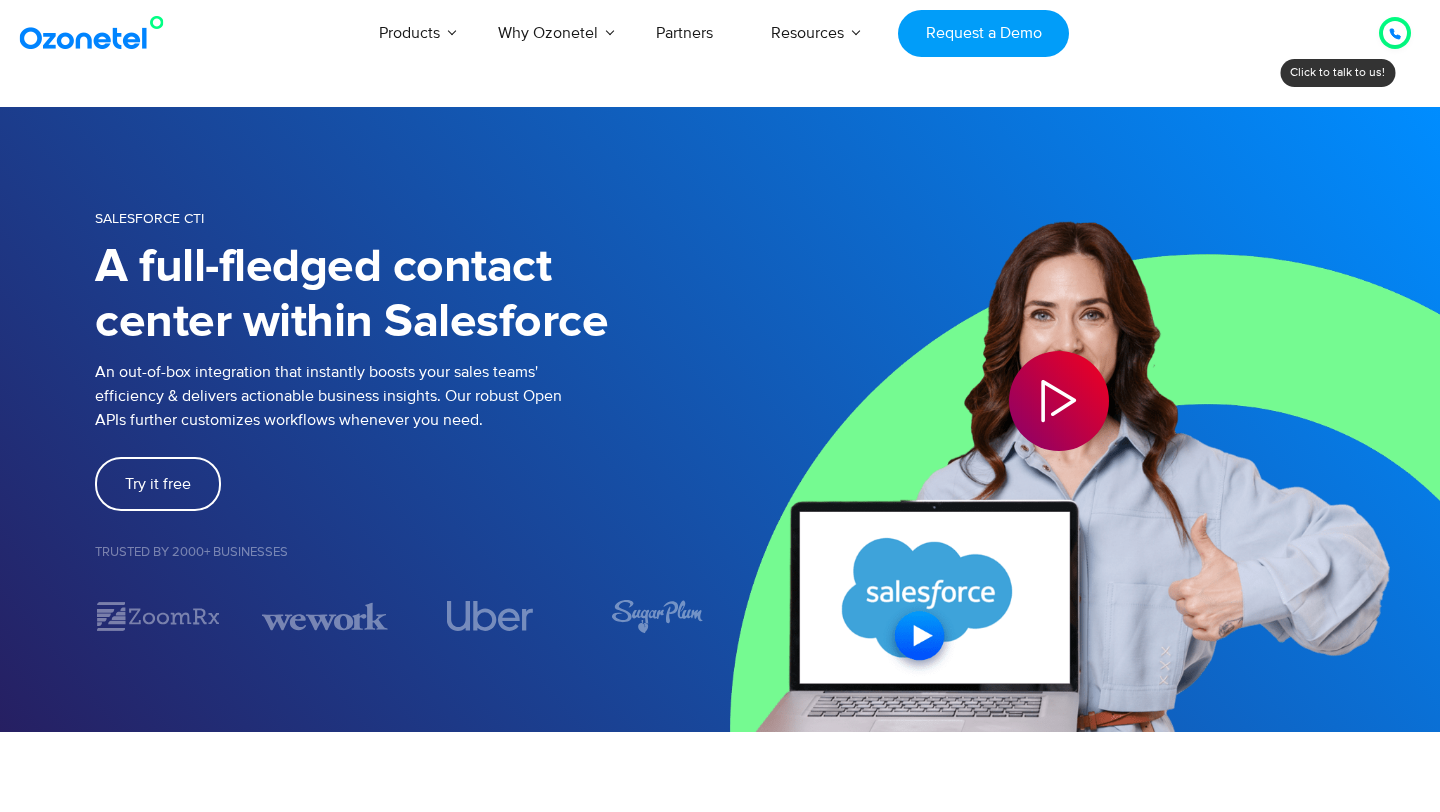click on "An out-of-box integration that instantly boosts your sales teams' efficiency & delivers actionable business insights. Our robust Open APIs further customizes workflows whenever you need." at bounding box center [407, 396] 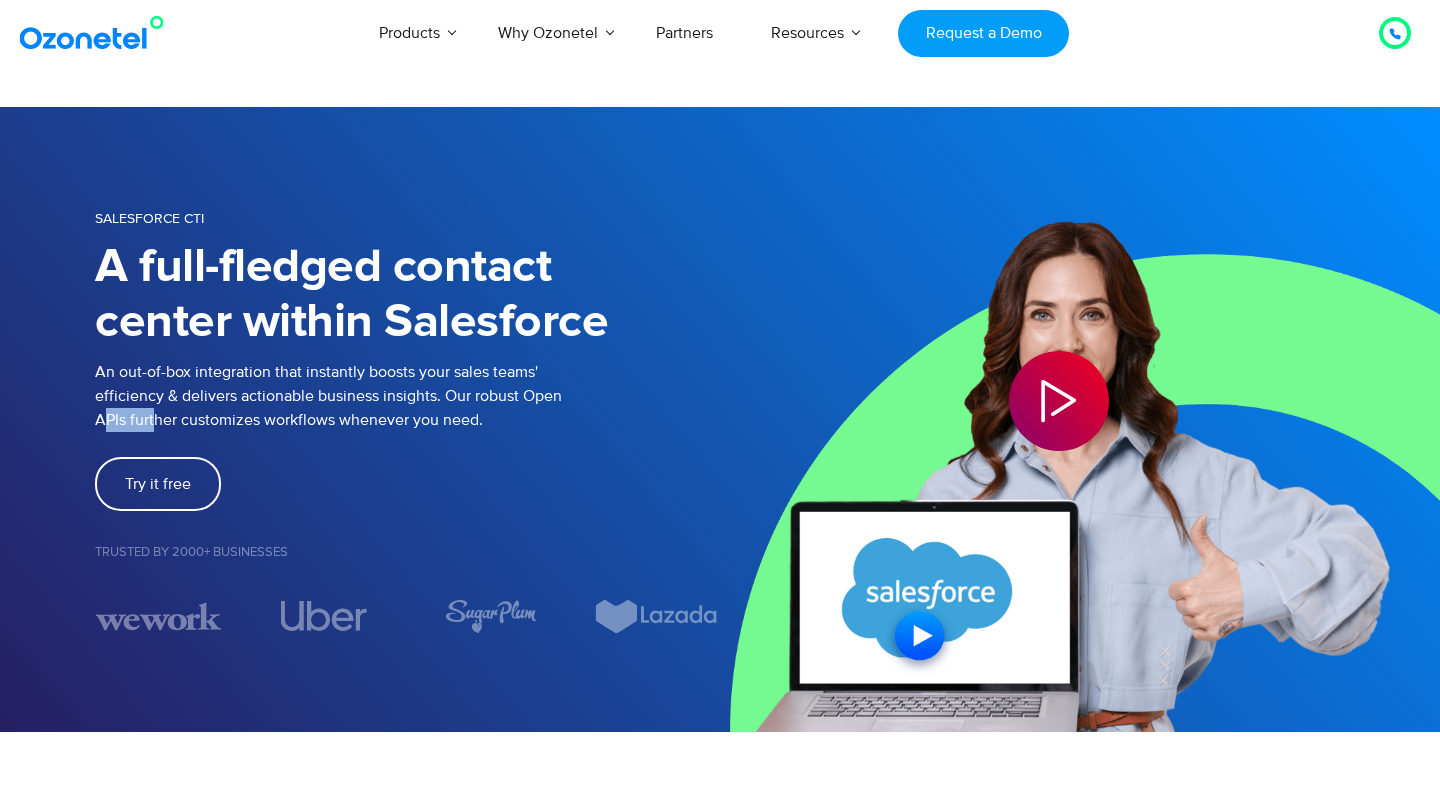 drag, startPoint x: 100, startPoint y: 417, endPoint x: 150, endPoint y: 414, distance: 50.08992 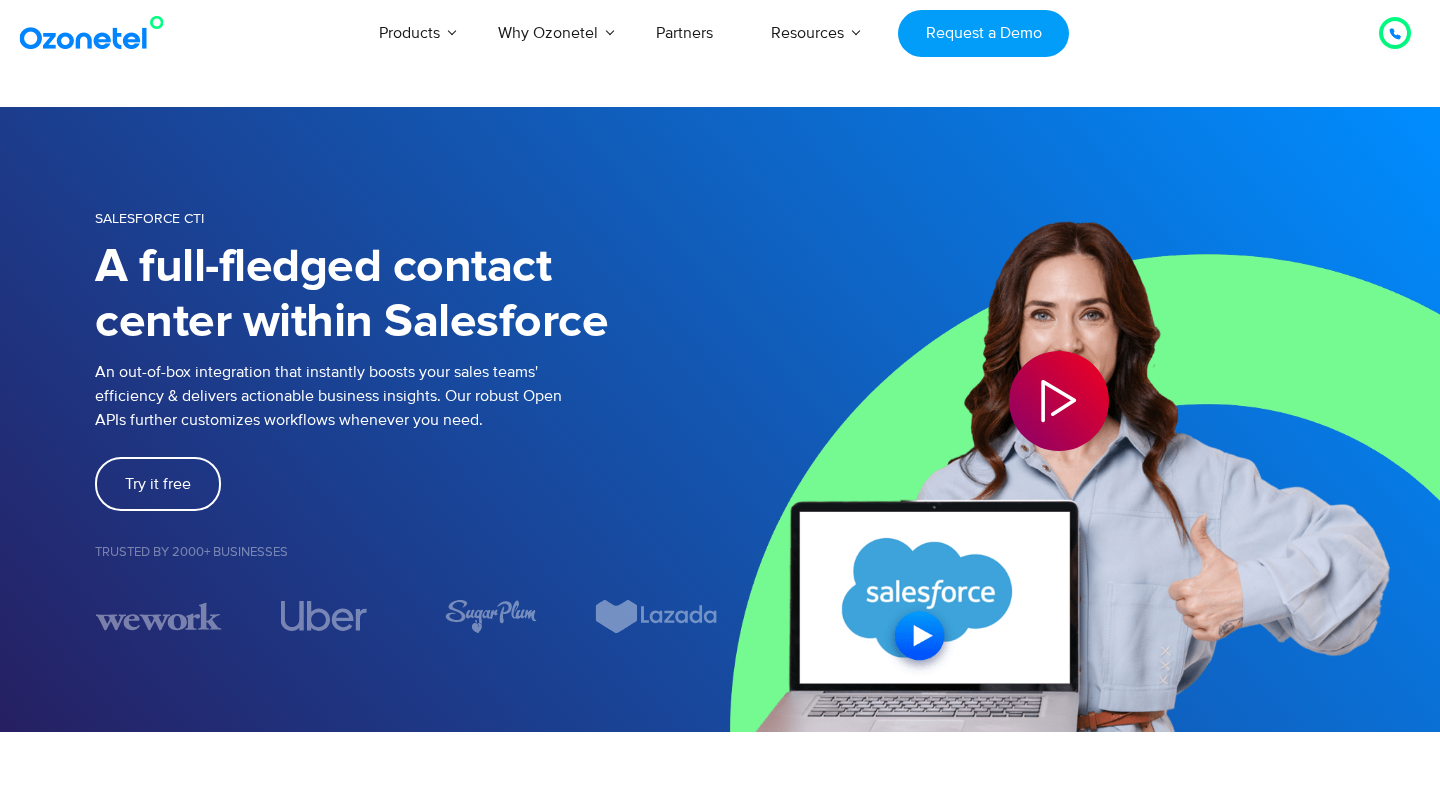 click on "An out-of-box integration that instantly boosts your sales teams' efficiency & delivers actionable business insights. Our robust Open APIs further customizes workflows whenever you need." at bounding box center [407, 396] 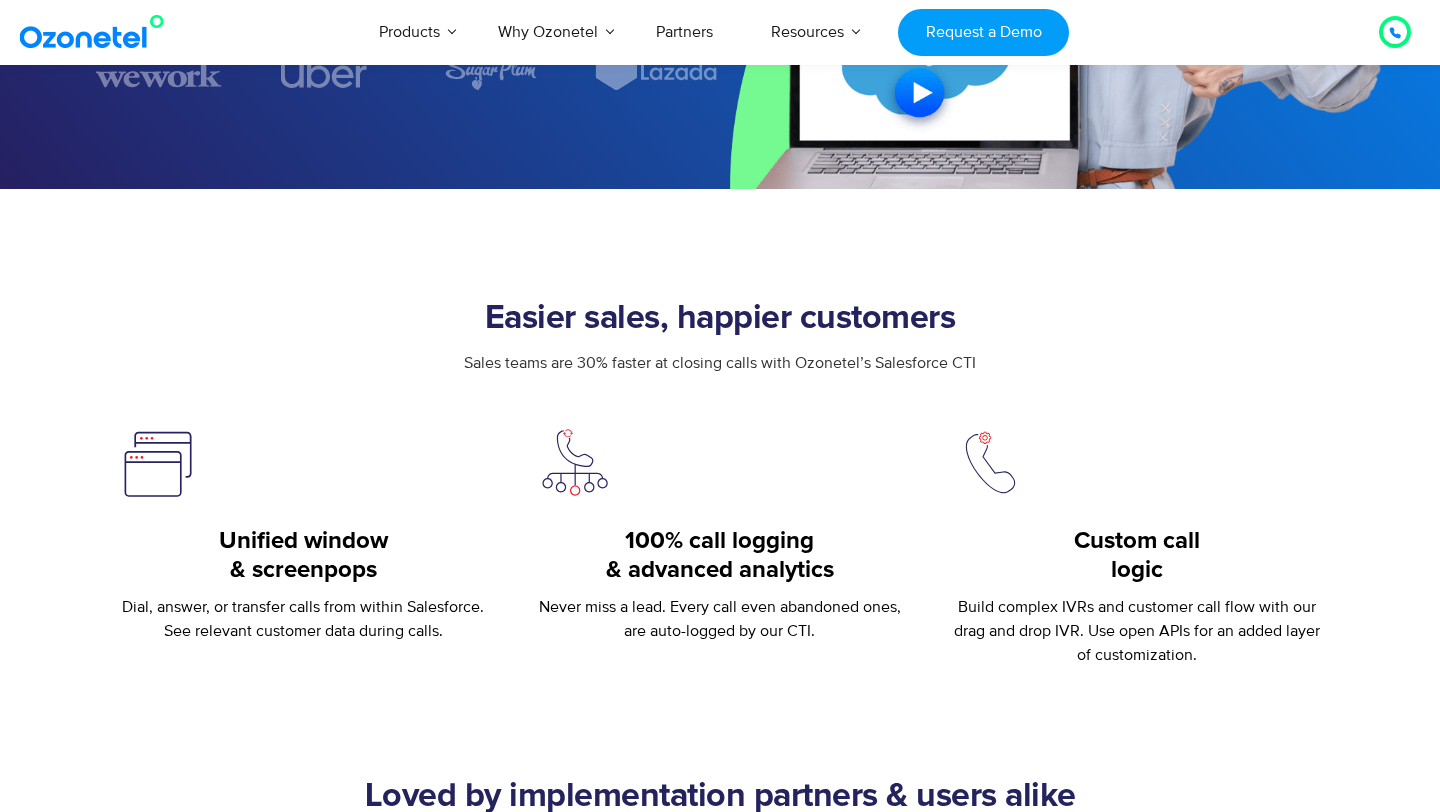 scroll, scrollTop: 568, scrollLeft: 0, axis: vertical 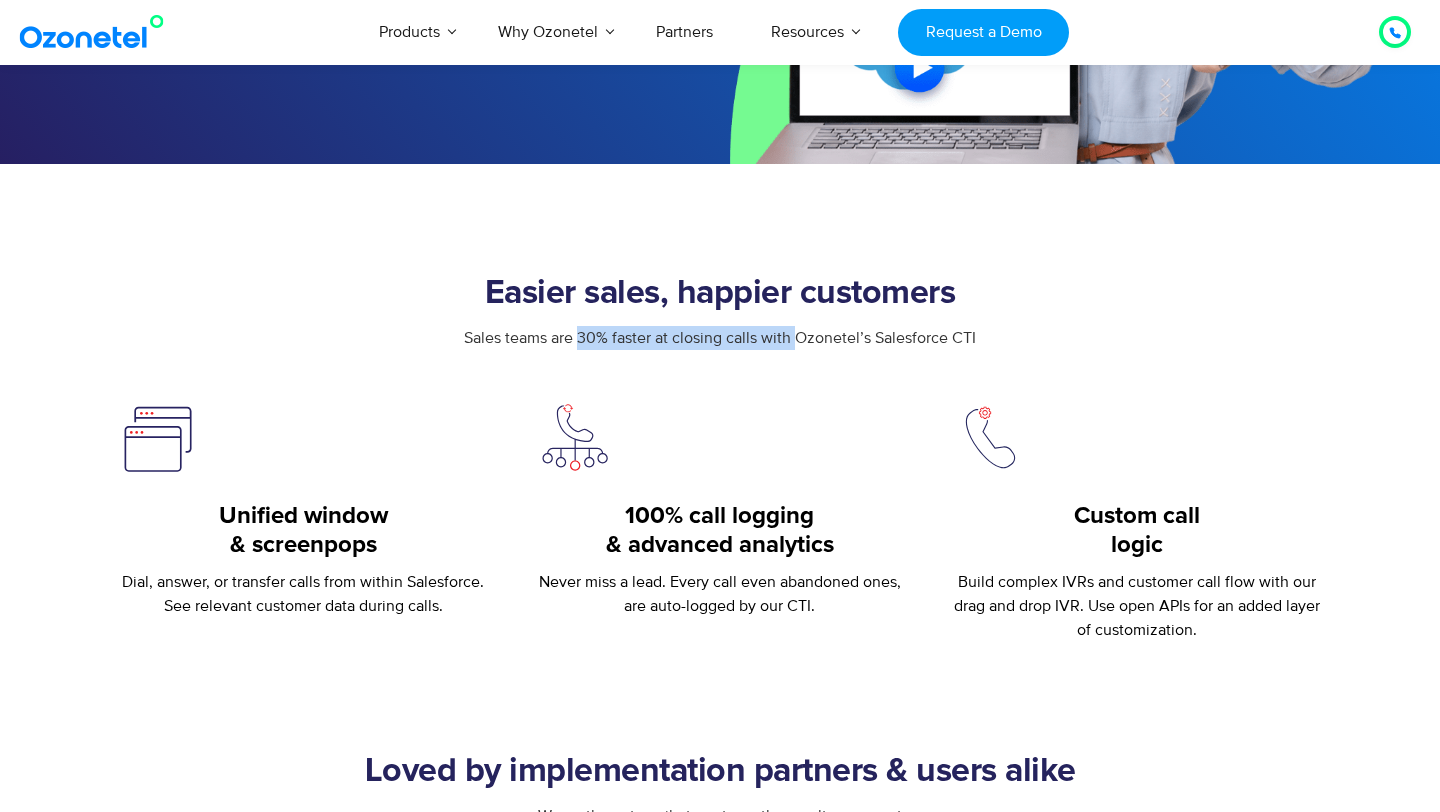 drag, startPoint x: 581, startPoint y: 337, endPoint x: 800, endPoint y: 344, distance: 219.11185 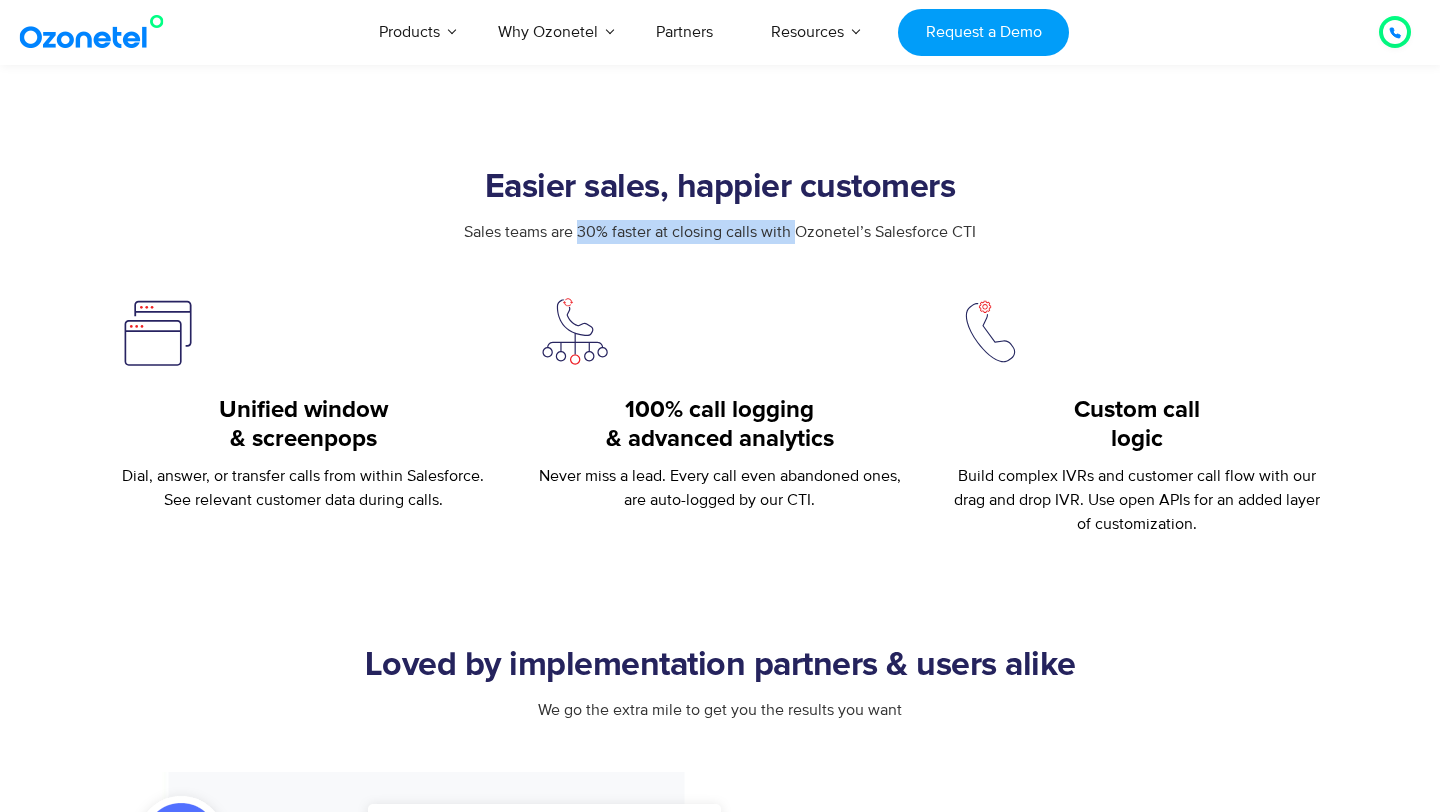 scroll, scrollTop: 675, scrollLeft: 0, axis: vertical 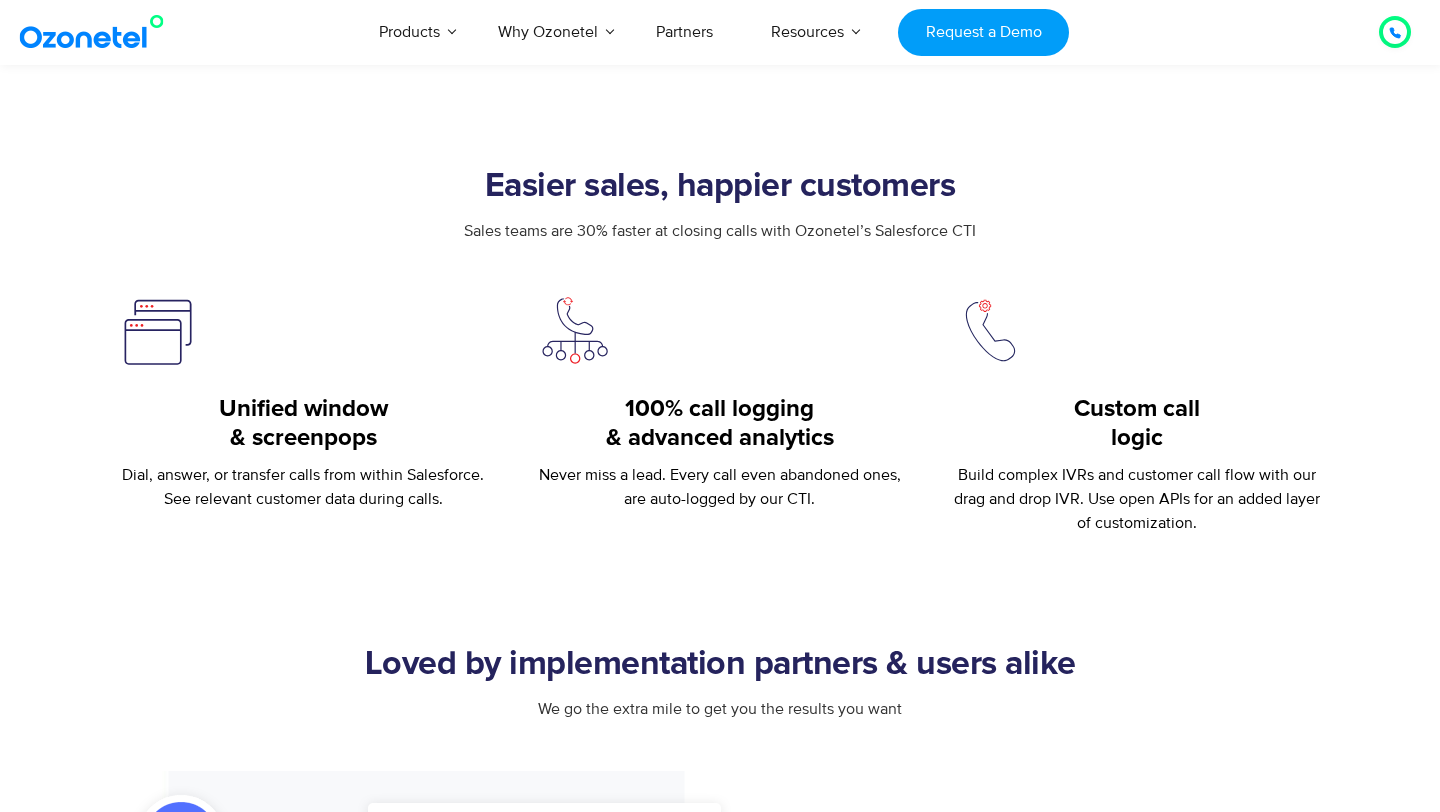 click at bounding box center [720, 330] 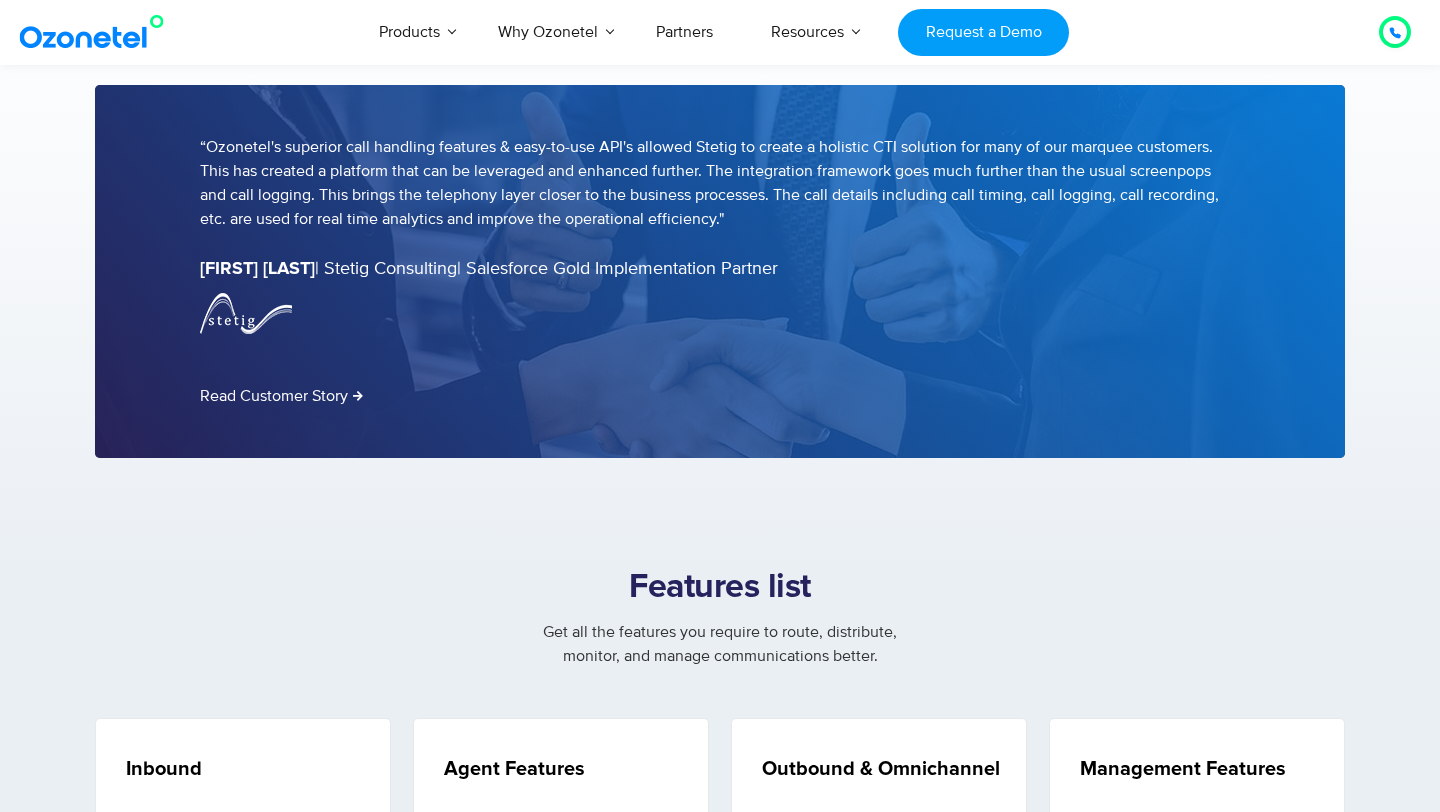 scroll, scrollTop: 2763, scrollLeft: 0, axis: vertical 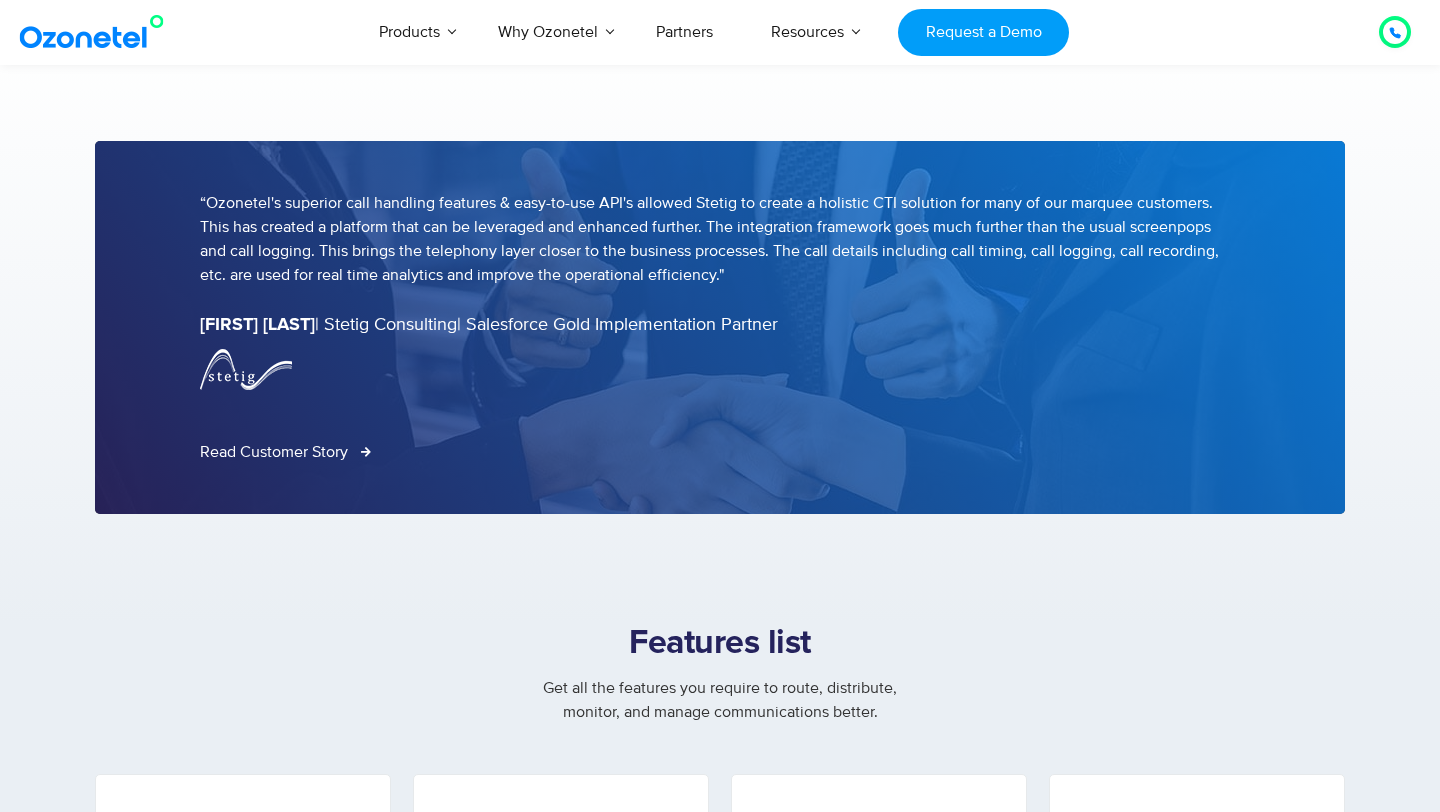 click on "Read Customer Story" at bounding box center [274, 452] 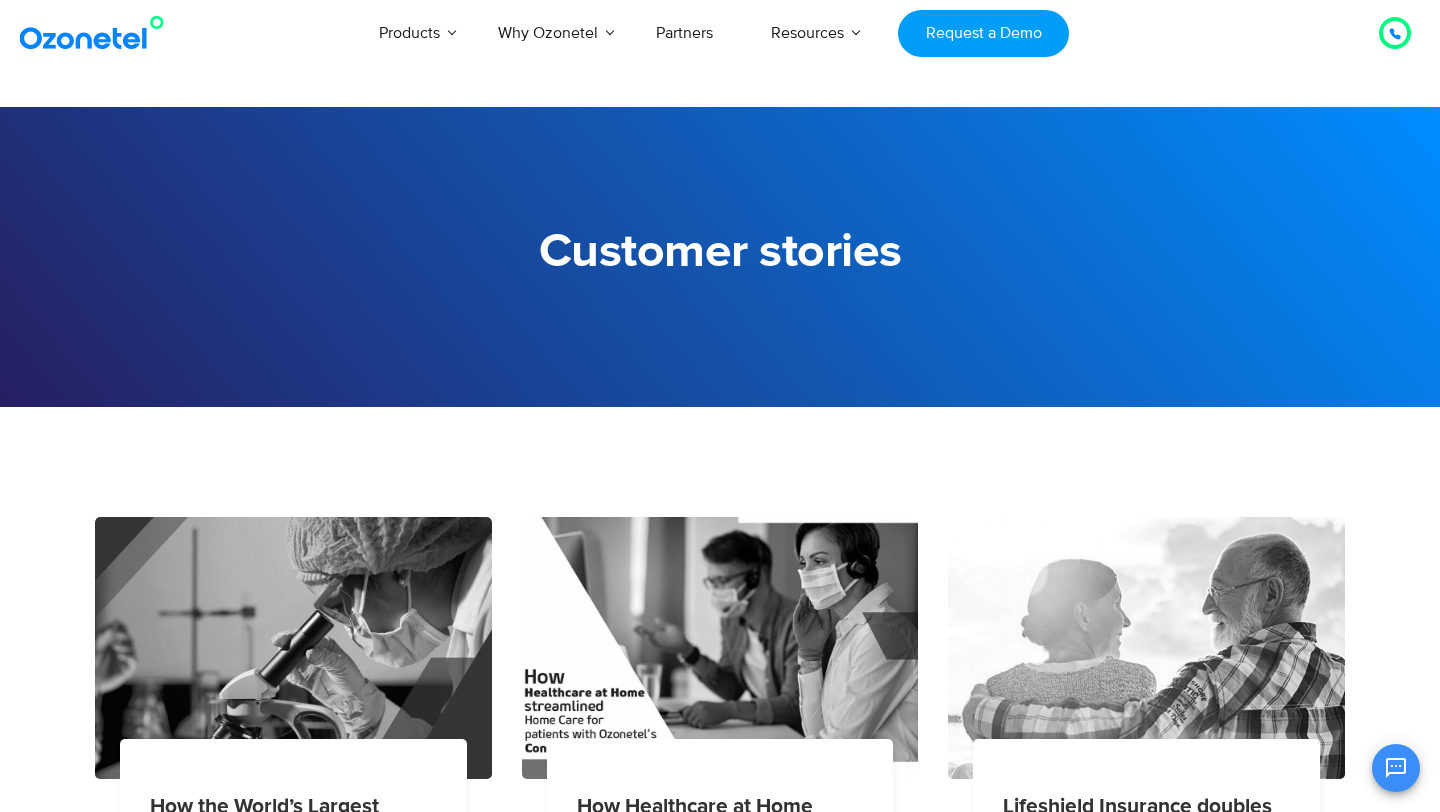 scroll, scrollTop: 0, scrollLeft: 0, axis: both 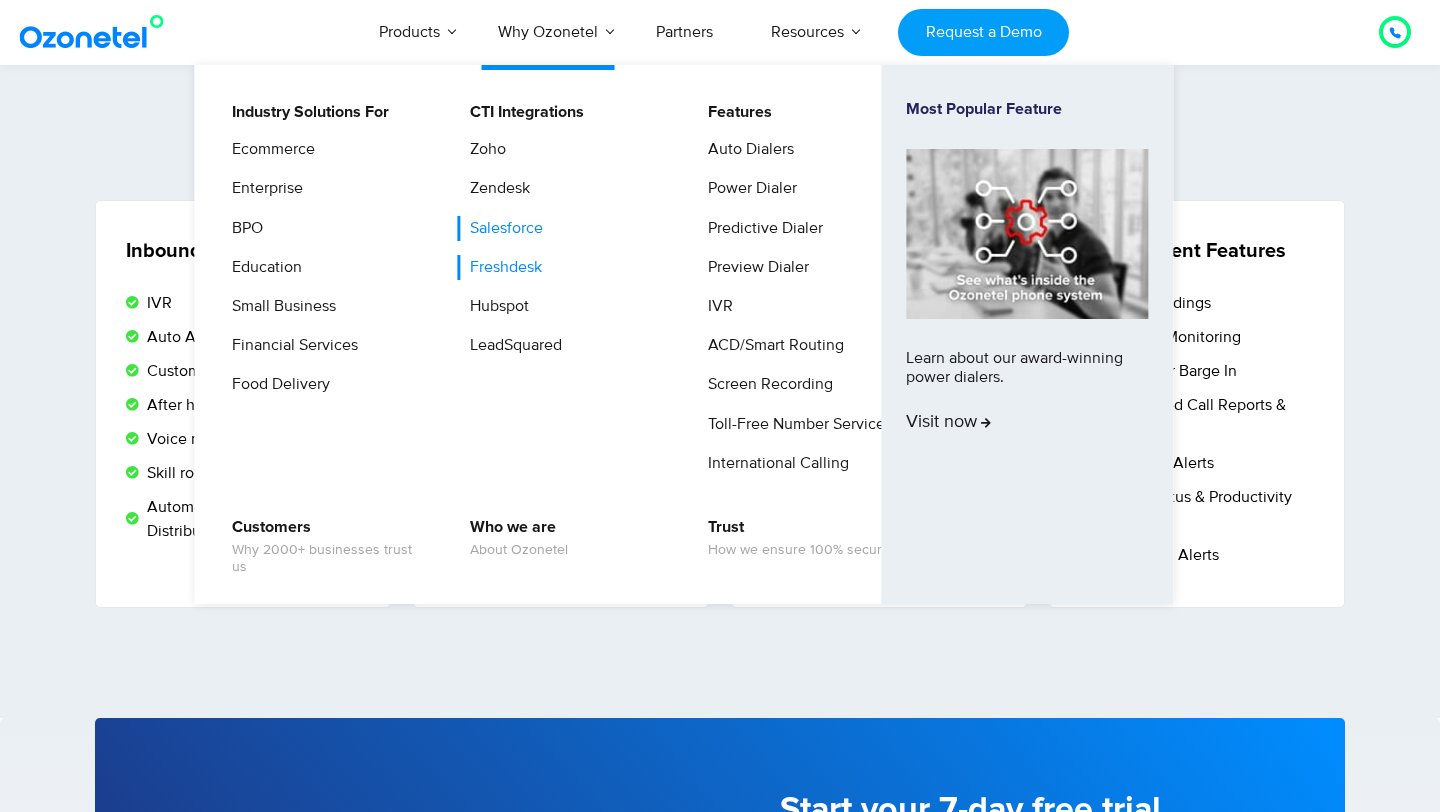 click on "Freshdesk" at bounding box center (501, 267) 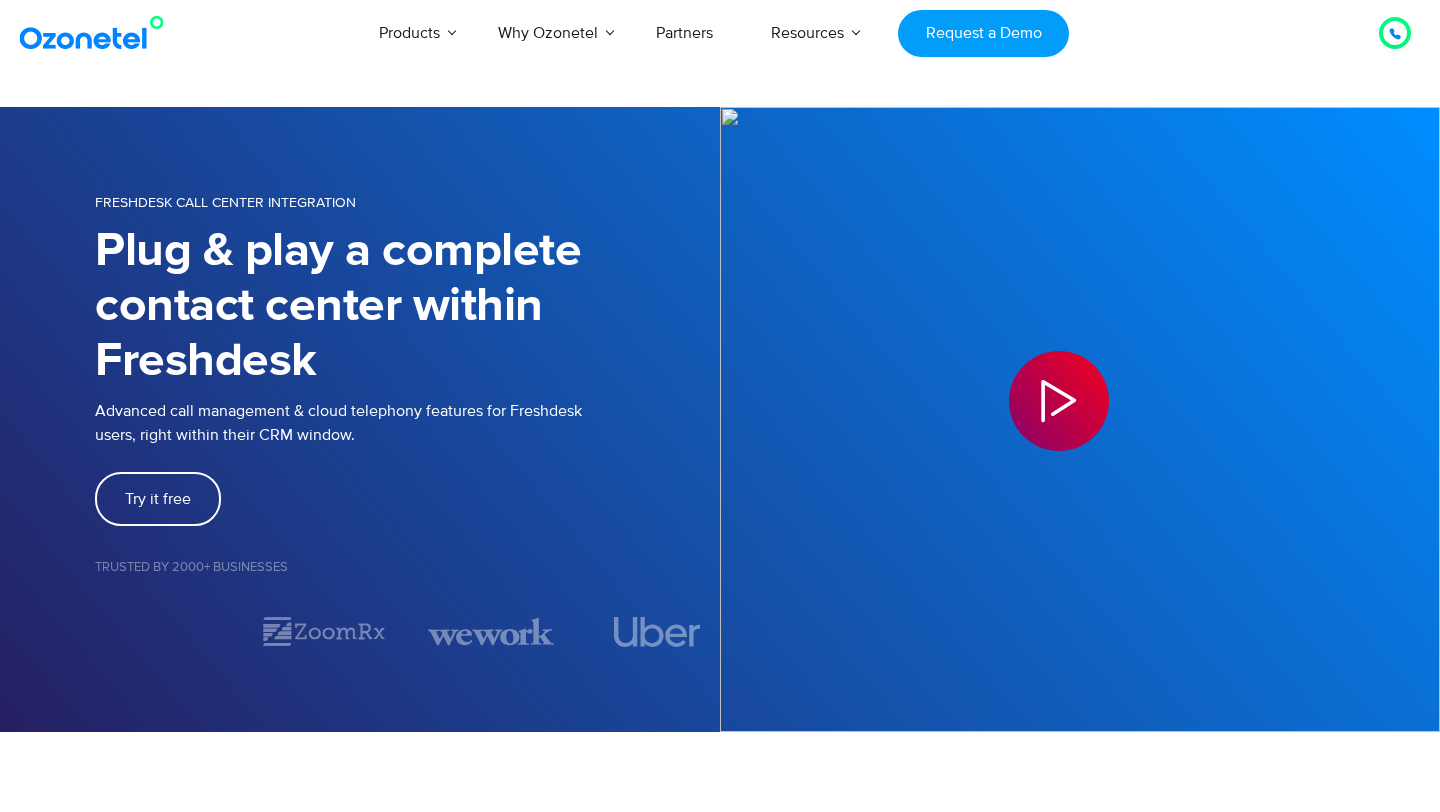 scroll, scrollTop: 0, scrollLeft: 0, axis: both 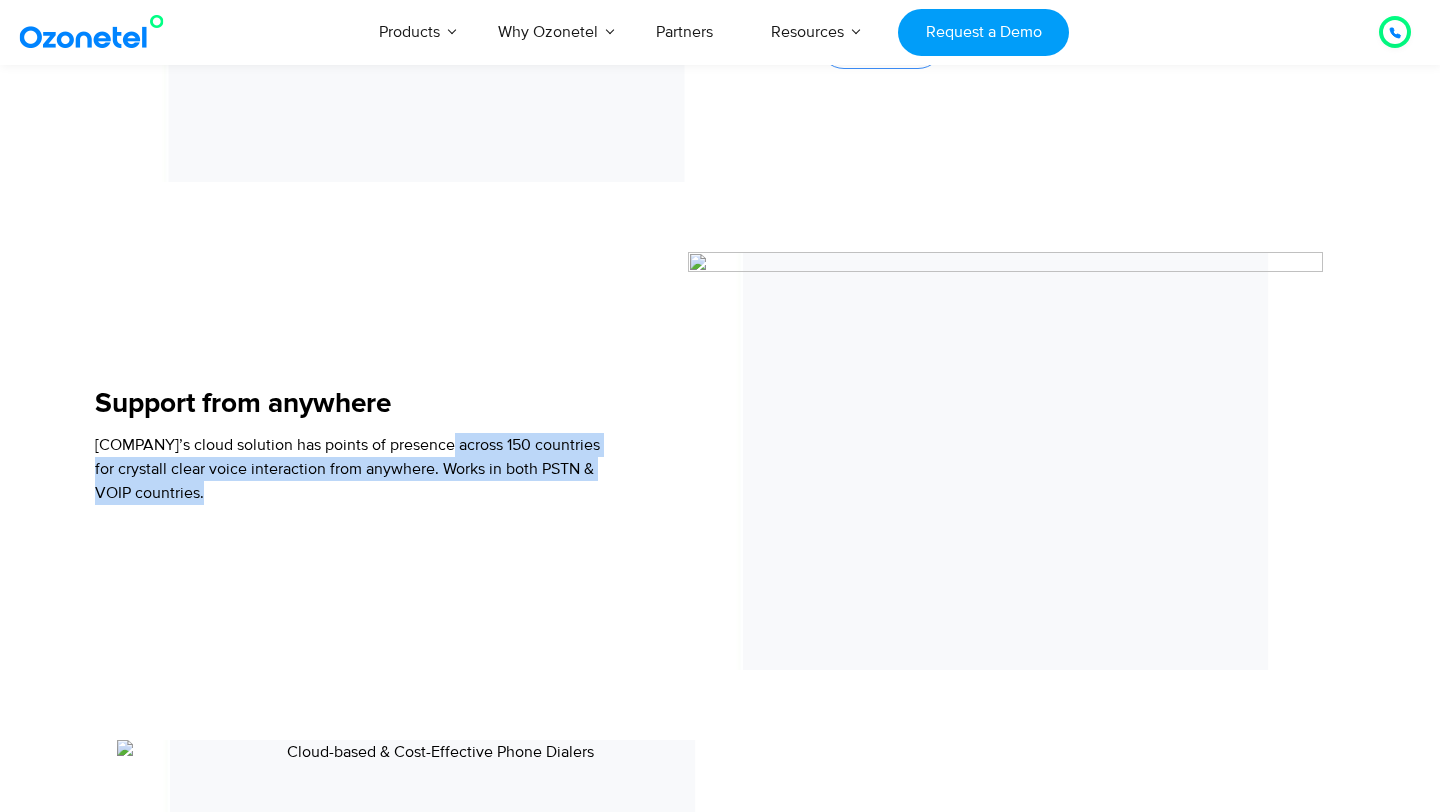 drag, startPoint x: 438, startPoint y: 441, endPoint x: 630, endPoint y: 447, distance: 192.09373 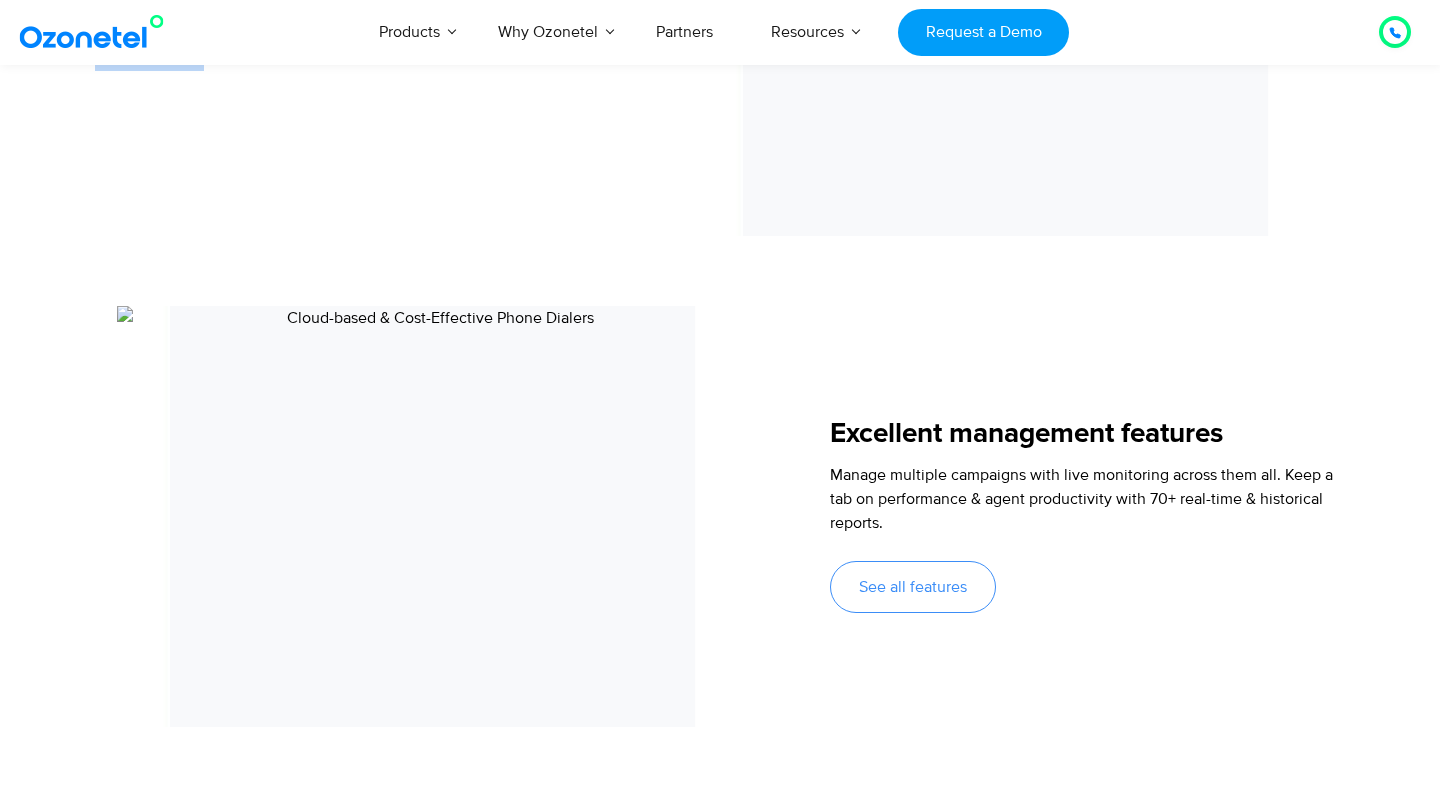 scroll, scrollTop: 2163, scrollLeft: 0, axis: vertical 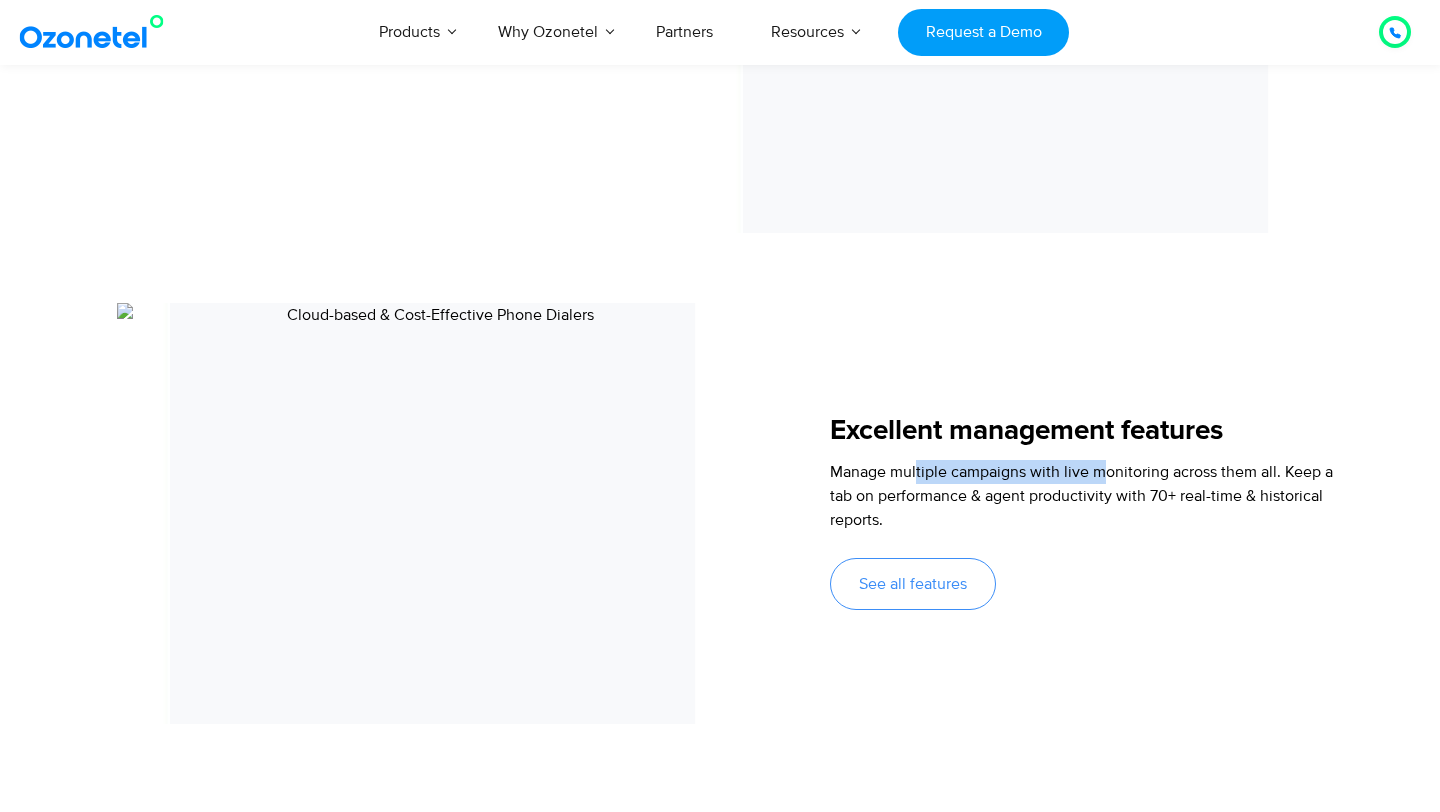 drag, startPoint x: 915, startPoint y: 465, endPoint x: 1104, endPoint y: 456, distance: 189.21416 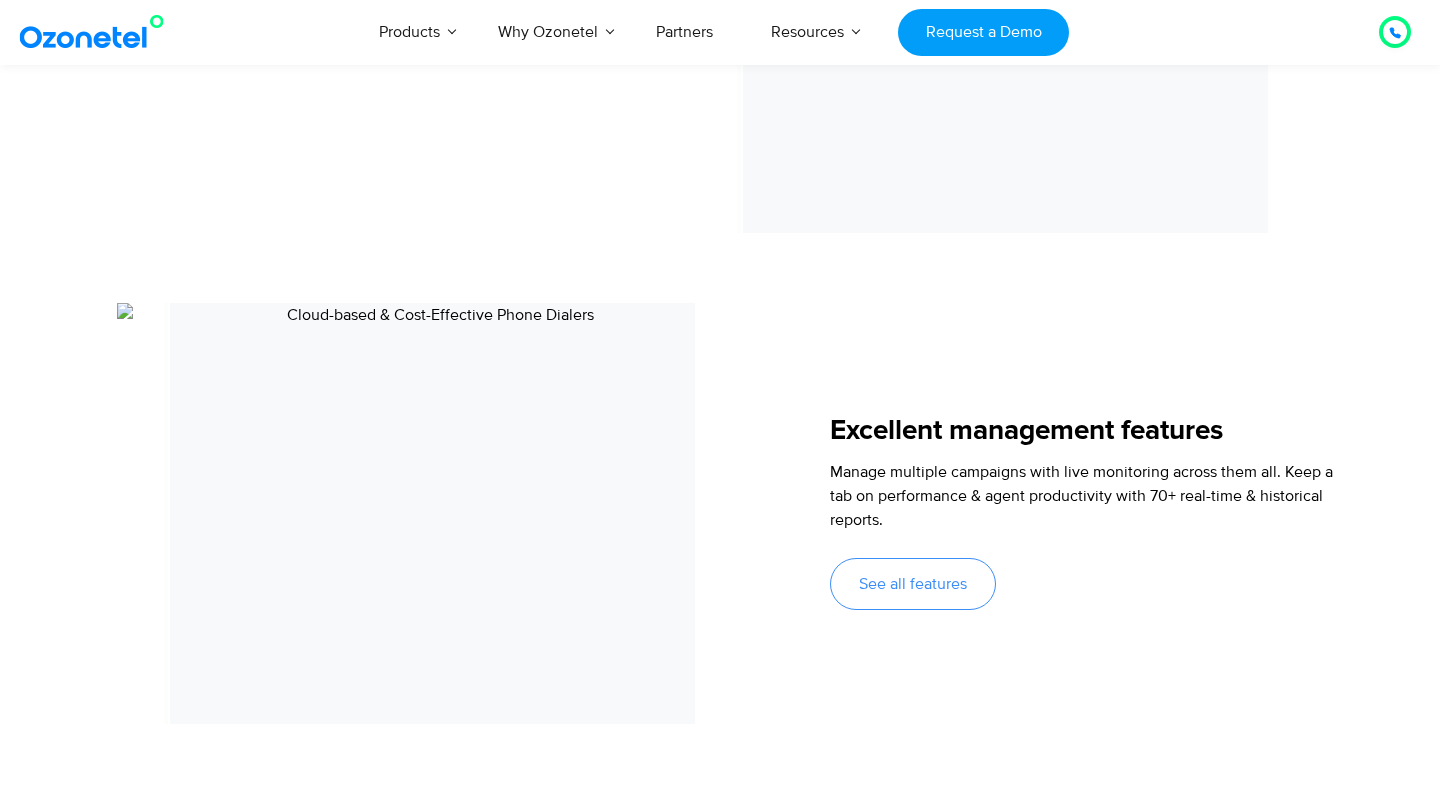 click on "Manage multiple campaigns with live monitoring across them all. Keep a tab on performance & agent productivity with 70+ real-time & historical reports." at bounding box center [1081, 496] 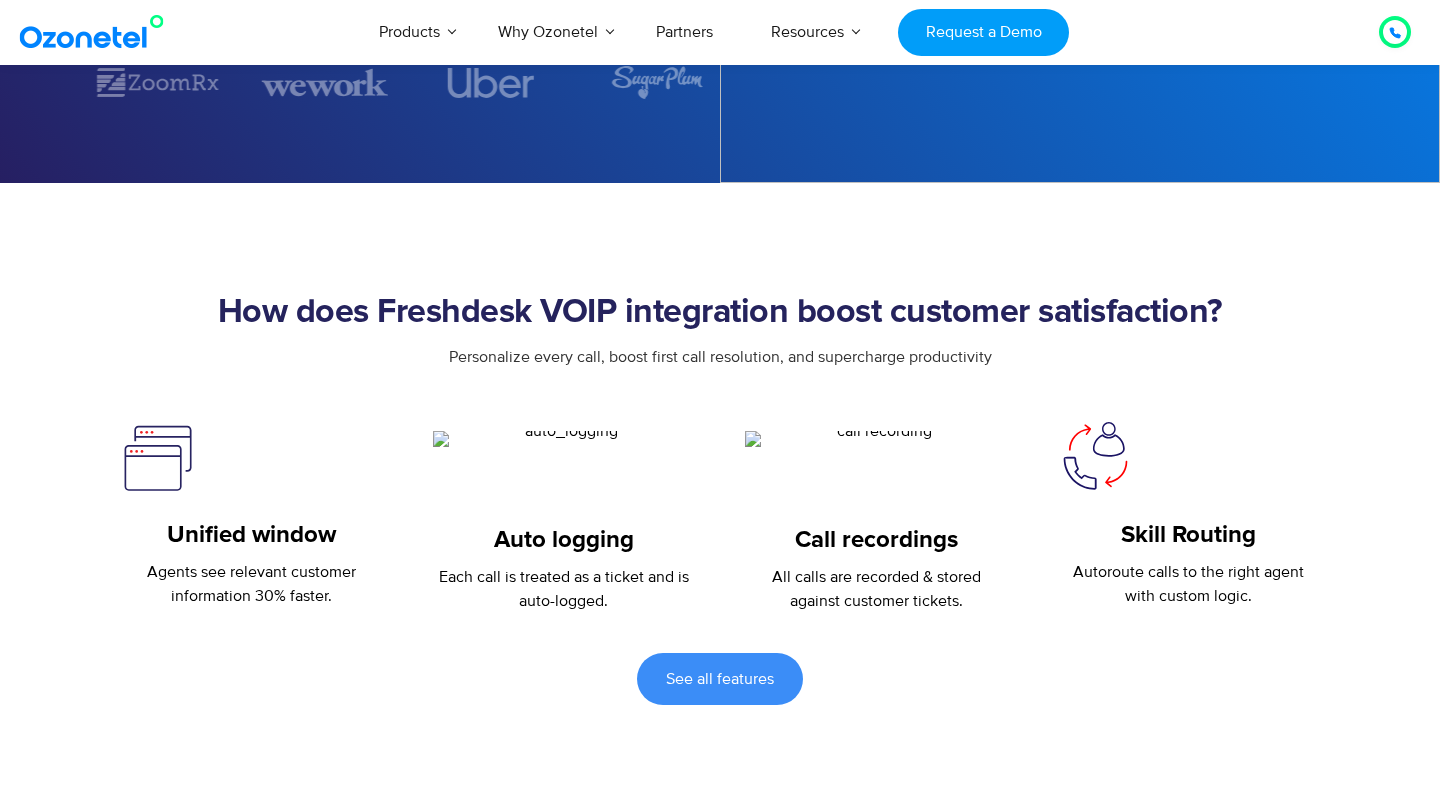 scroll, scrollTop: 547, scrollLeft: 0, axis: vertical 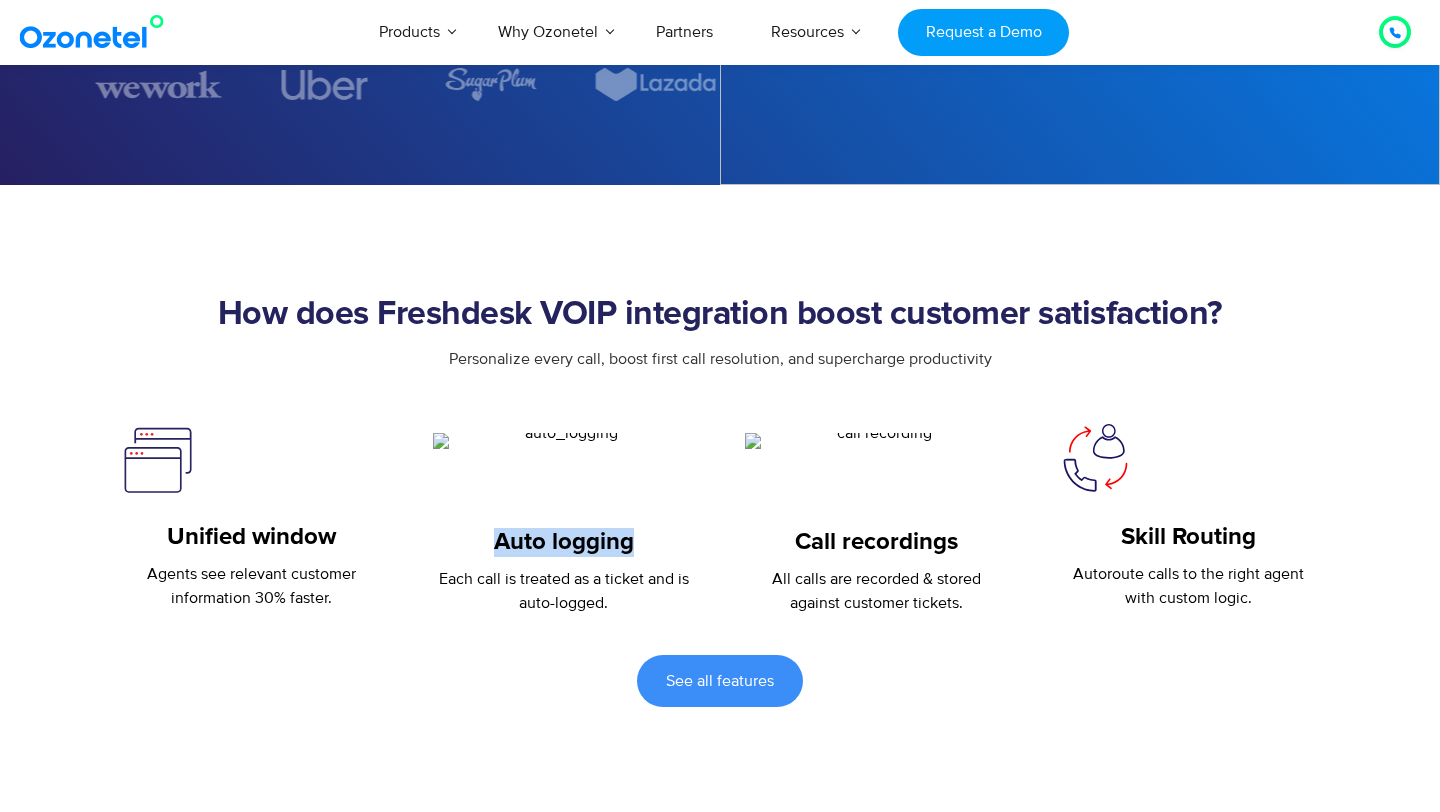 drag, startPoint x: 499, startPoint y: 537, endPoint x: 668, endPoint y: 534, distance: 169.02663 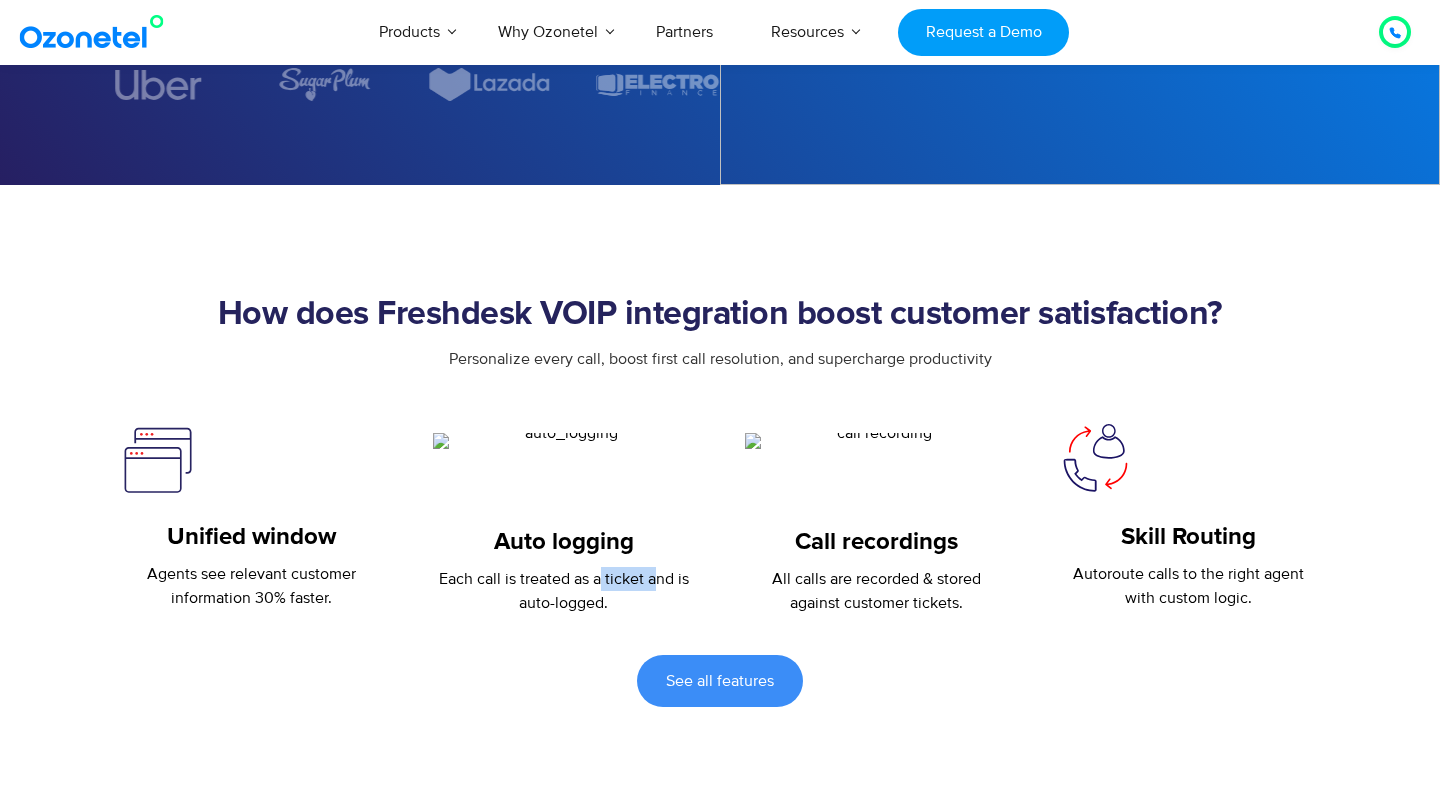 drag, startPoint x: 600, startPoint y: 576, endPoint x: 655, endPoint y: 576, distance: 55 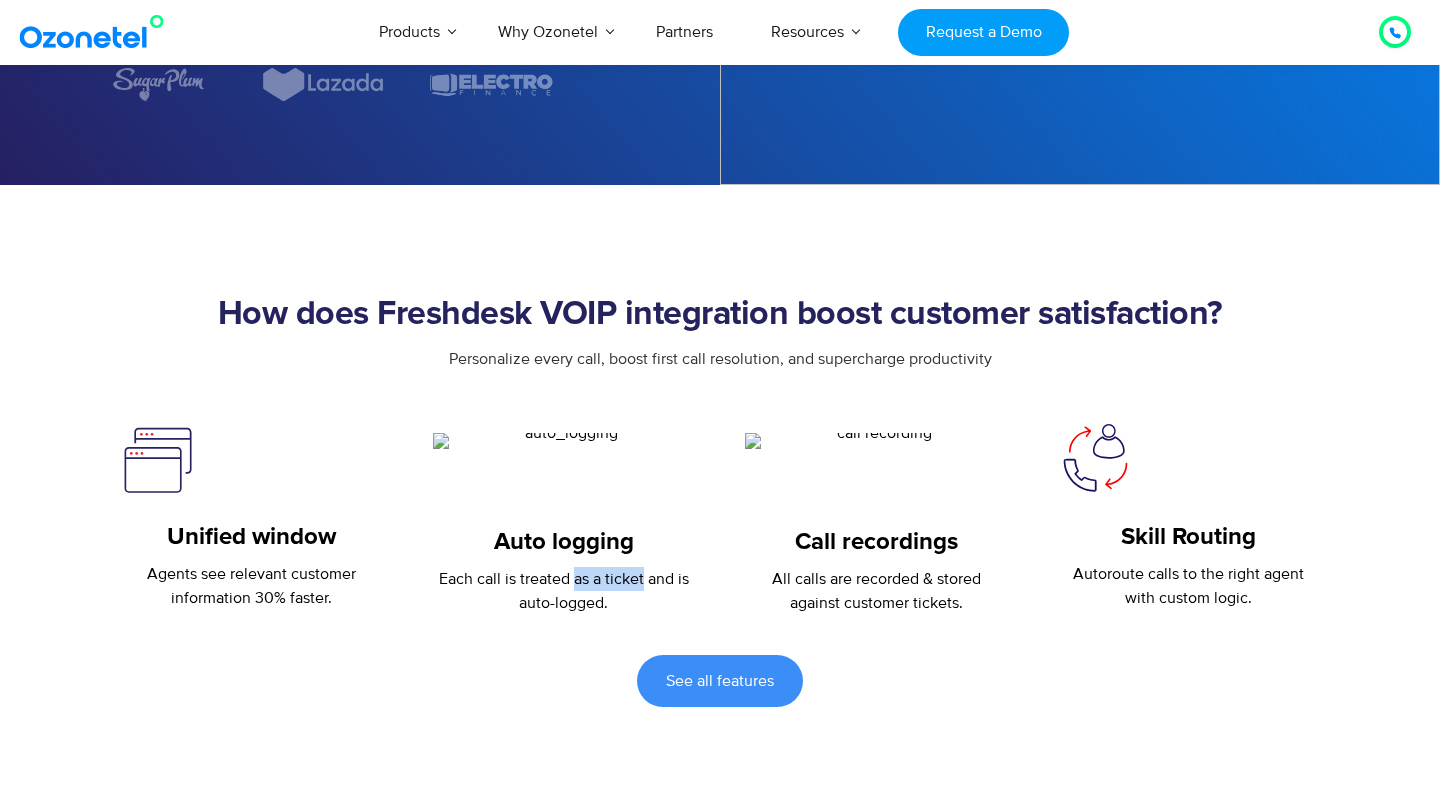 drag, startPoint x: 576, startPoint y: 579, endPoint x: 645, endPoint y: 571, distance: 69.46222 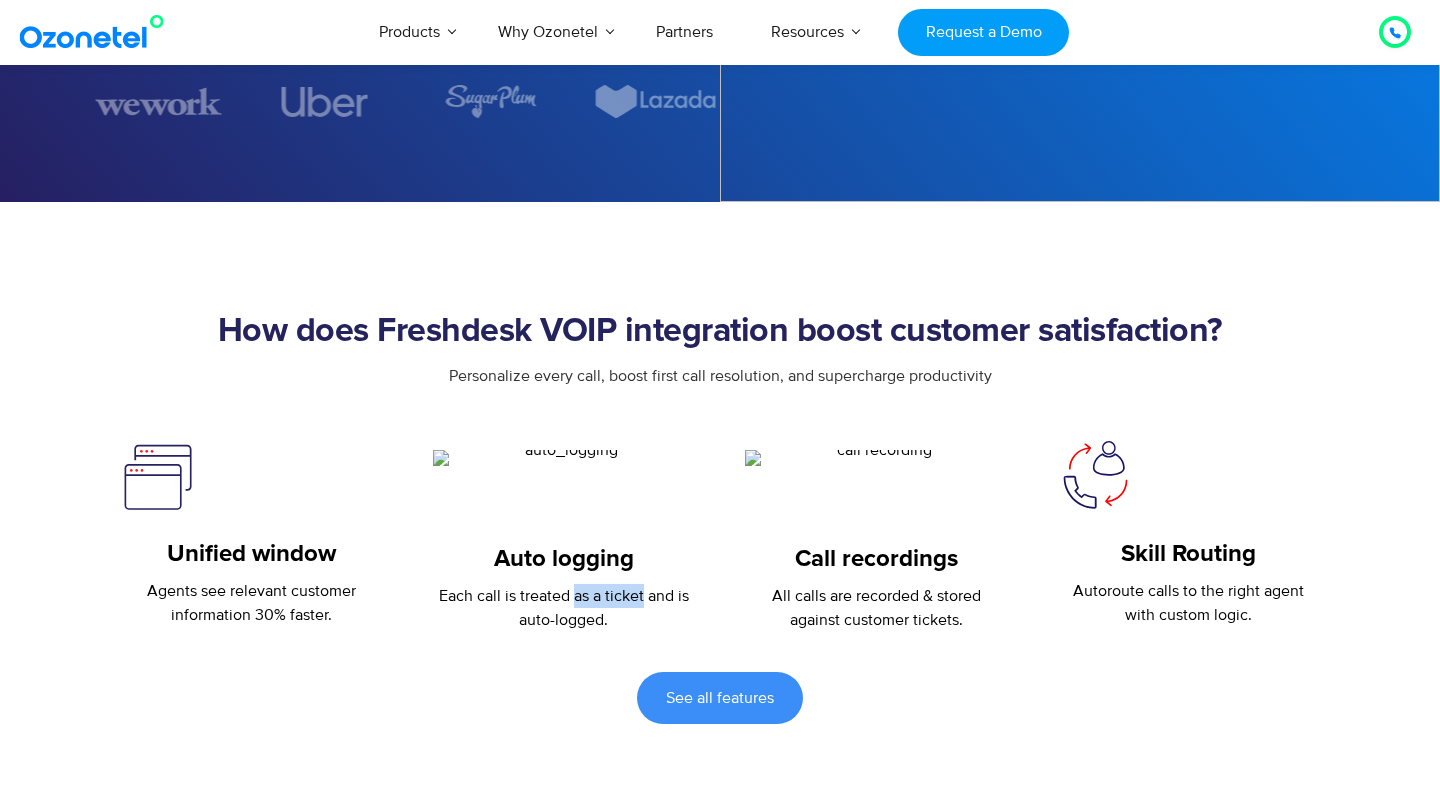 scroll, scrollTop: 537, scrollLeft: 0, axis: vertical 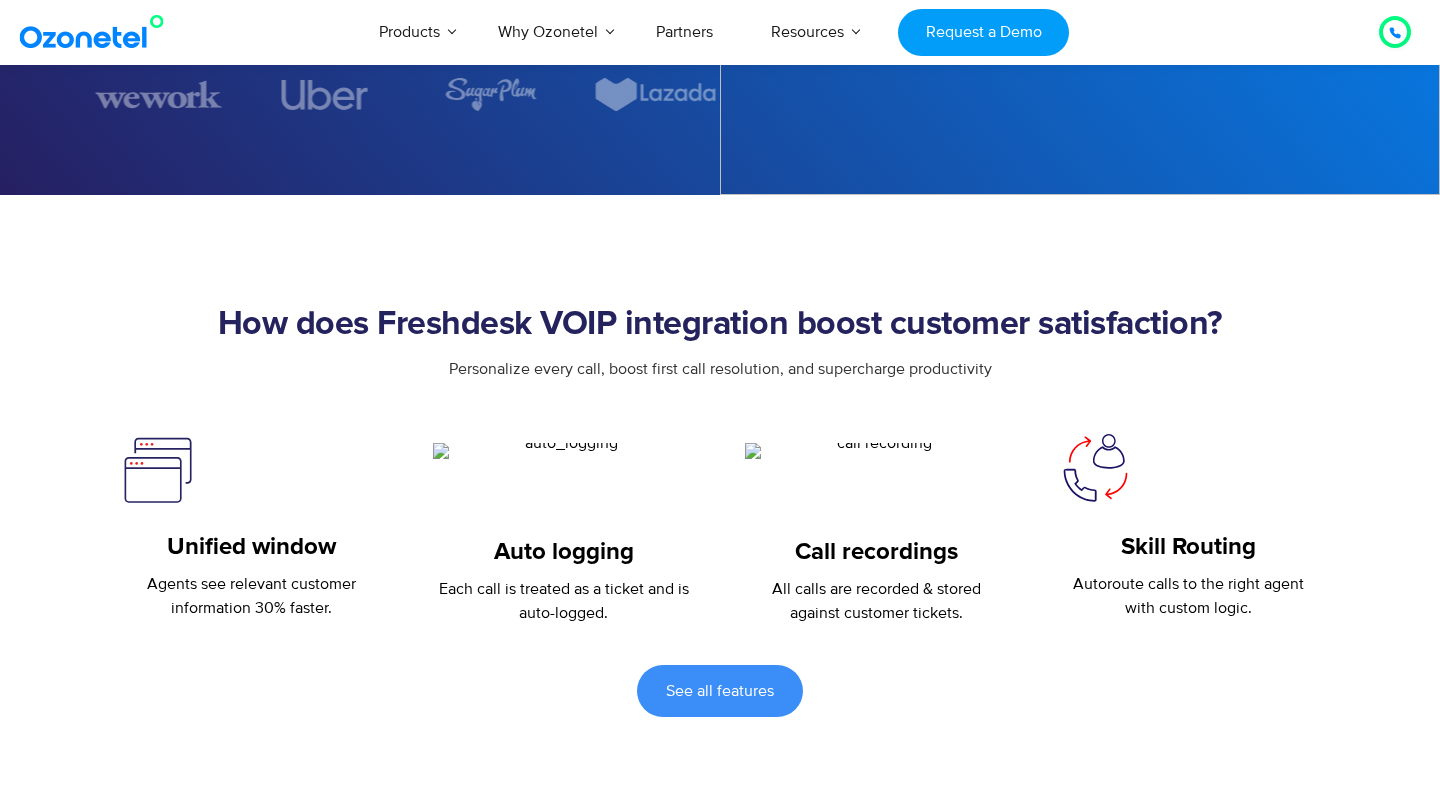 click on "Call recordings All calls are recorded & stored against customer tickets." at bounding box center [876, 528] 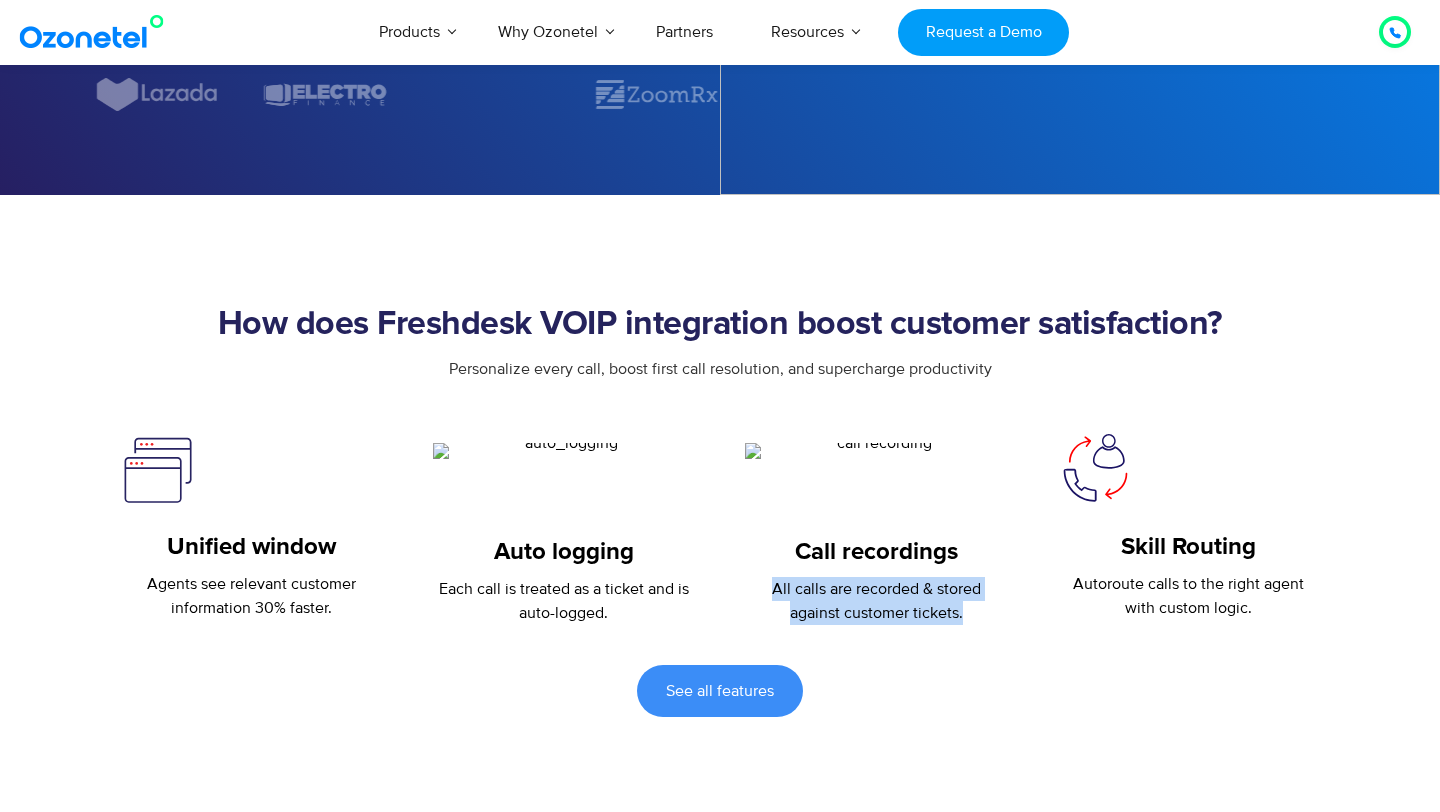 drag, startPoint x: 772, startPoint y: 583, endPoint x: 986, endPoint y: 615, distance: 216.3793 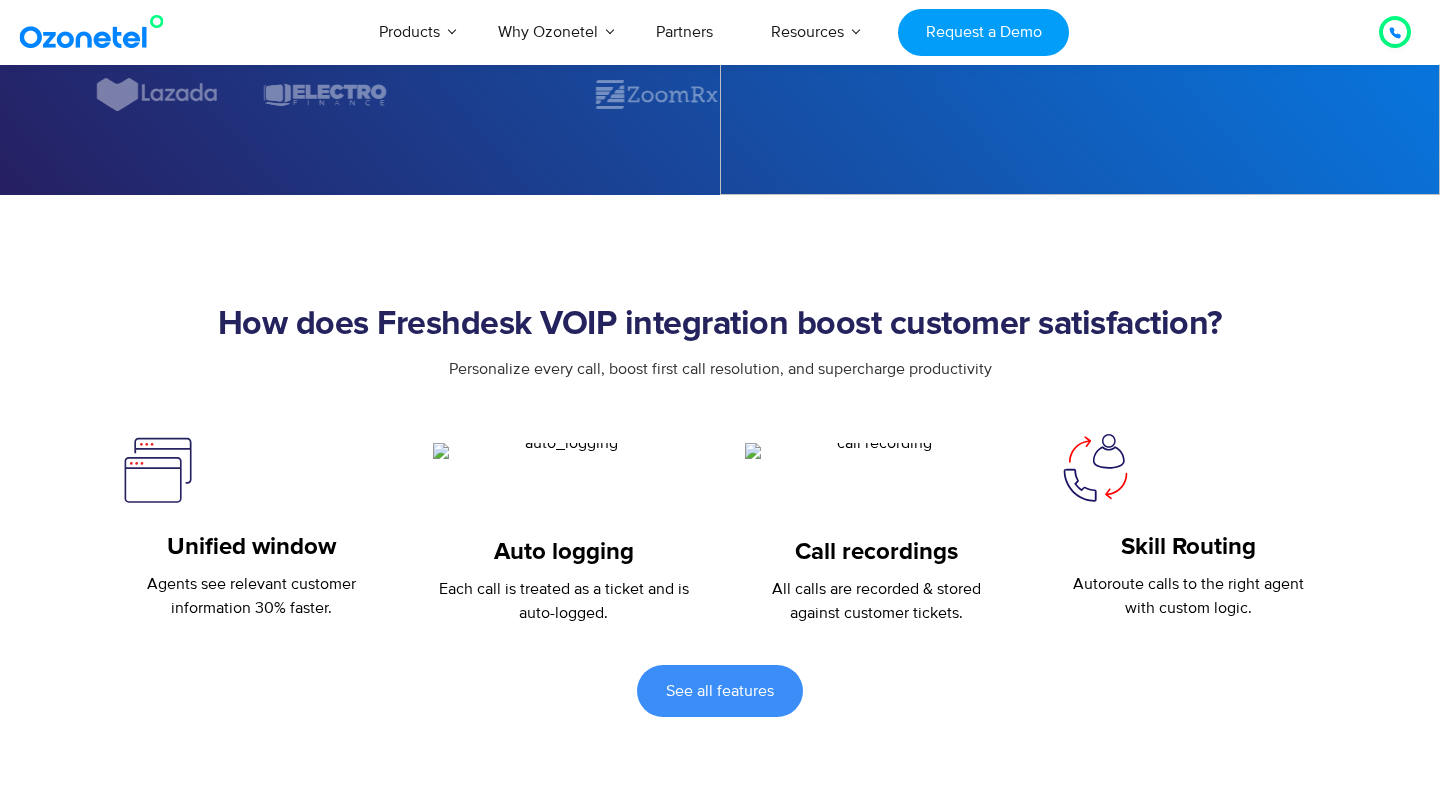 click on "All calls are recorded & stored against customer tickets." at bounding box center (876, 601) 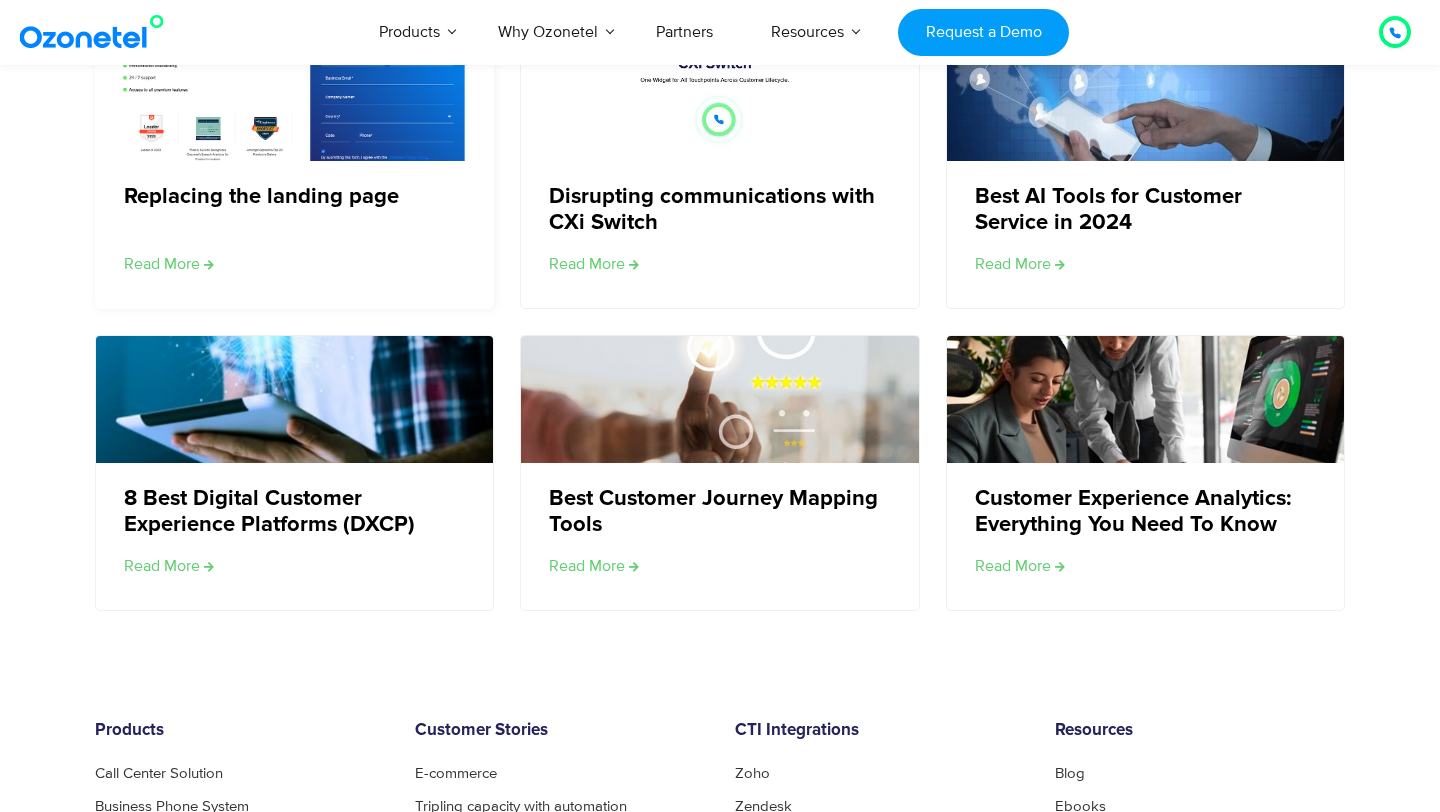 scroll, scrollTop: 5485, scrollLeft: 0, axis: vertical 